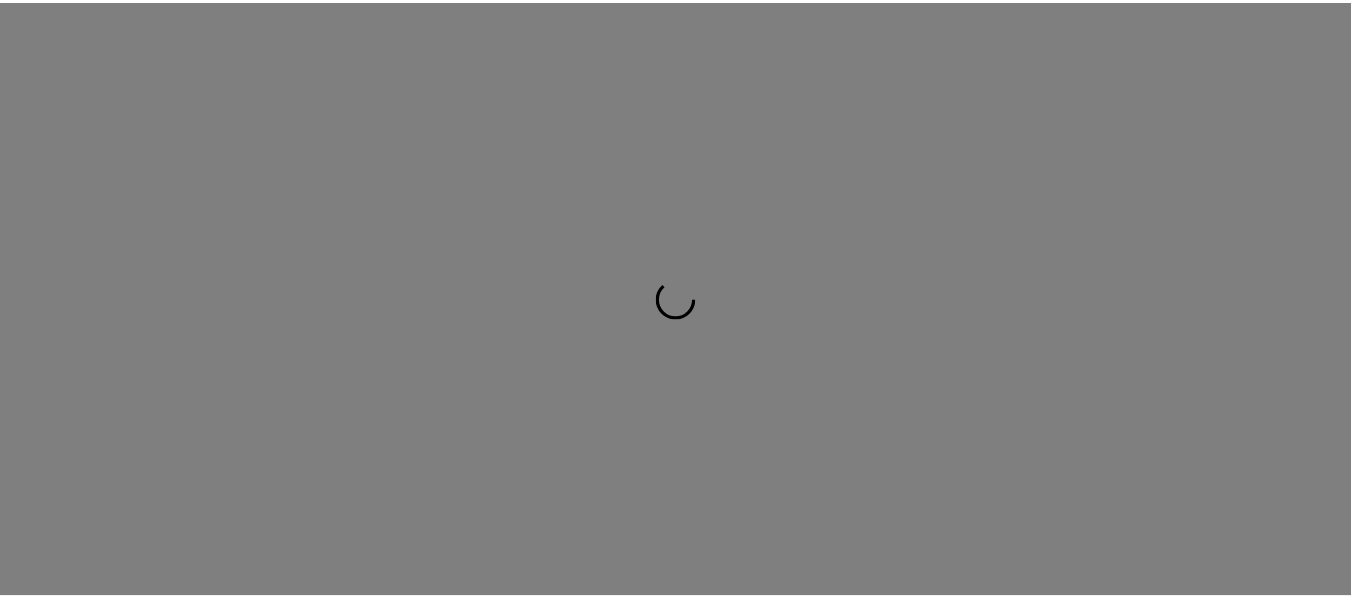 scroll, scrollTop: 0, scrollLeft: 0, axis: both 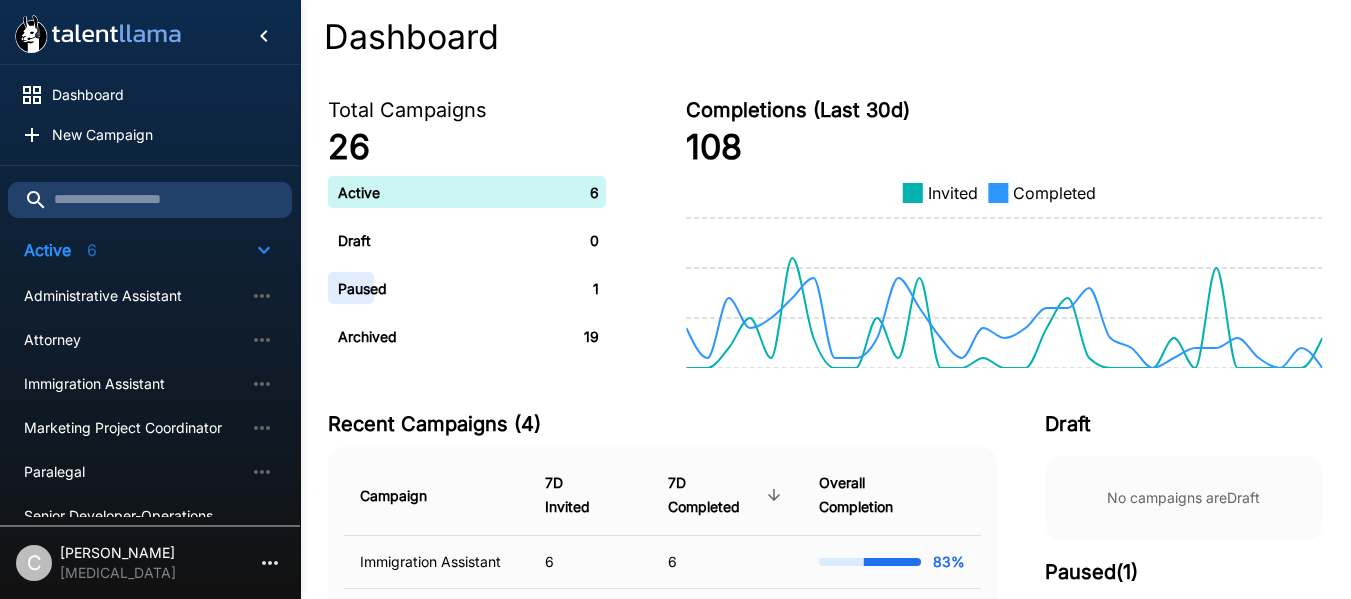 click on "Completions (Last 30d) 108 Invited Completed" at bounding box center [964, 211] 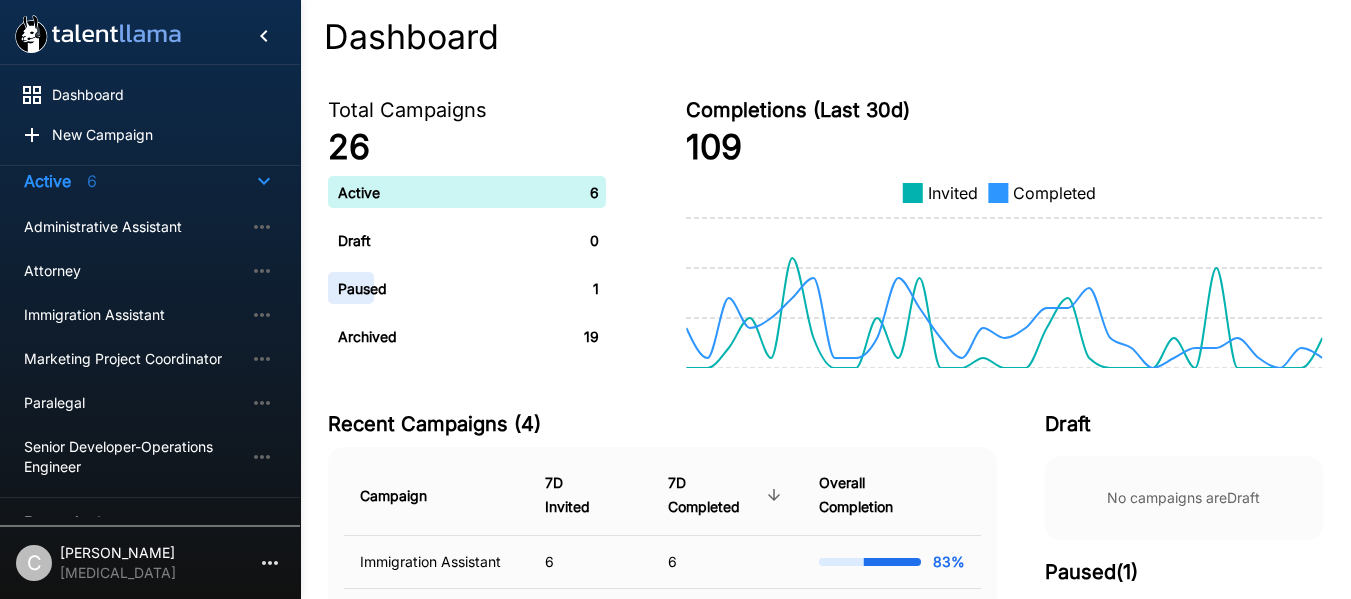 scroll, scrollTop: 170, scrollLeft: 0, axis: vertical 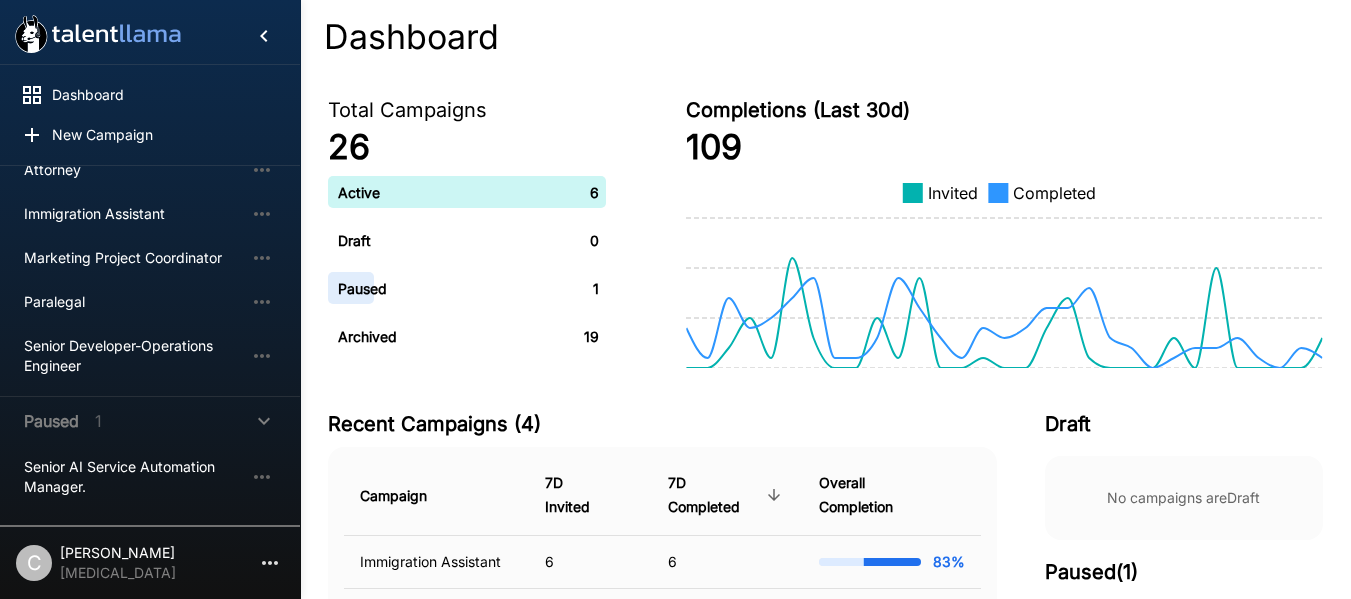 click 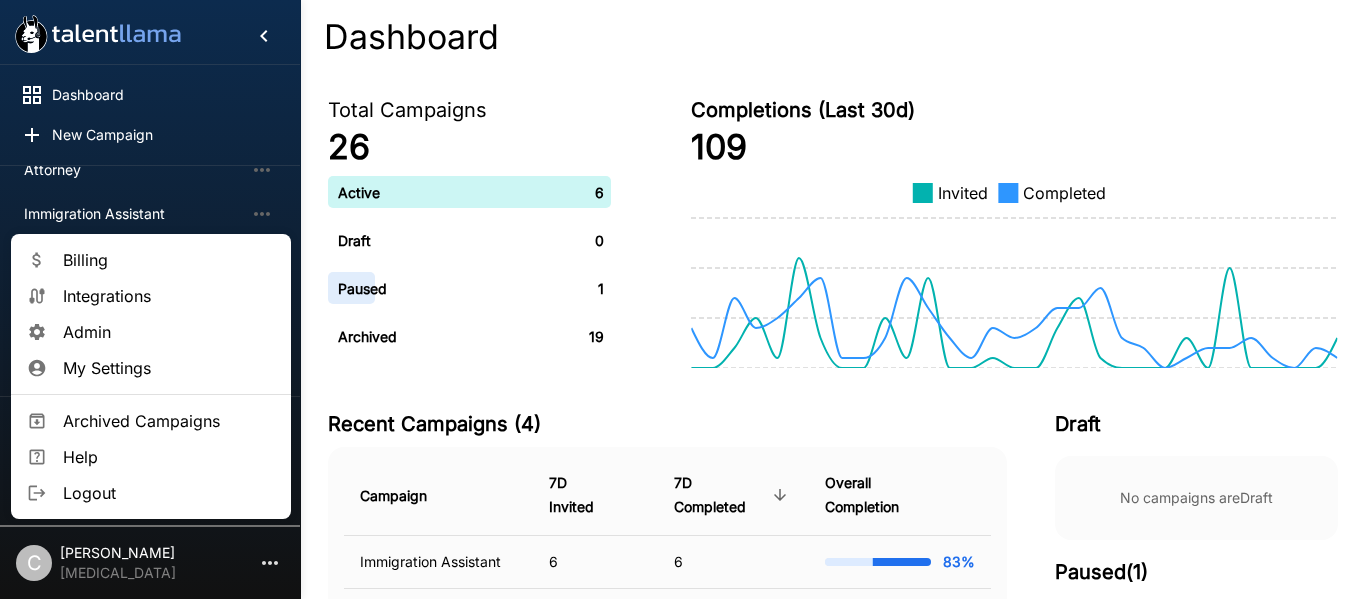 click on "Archived Campaigns" at bounding box center (169, 421) 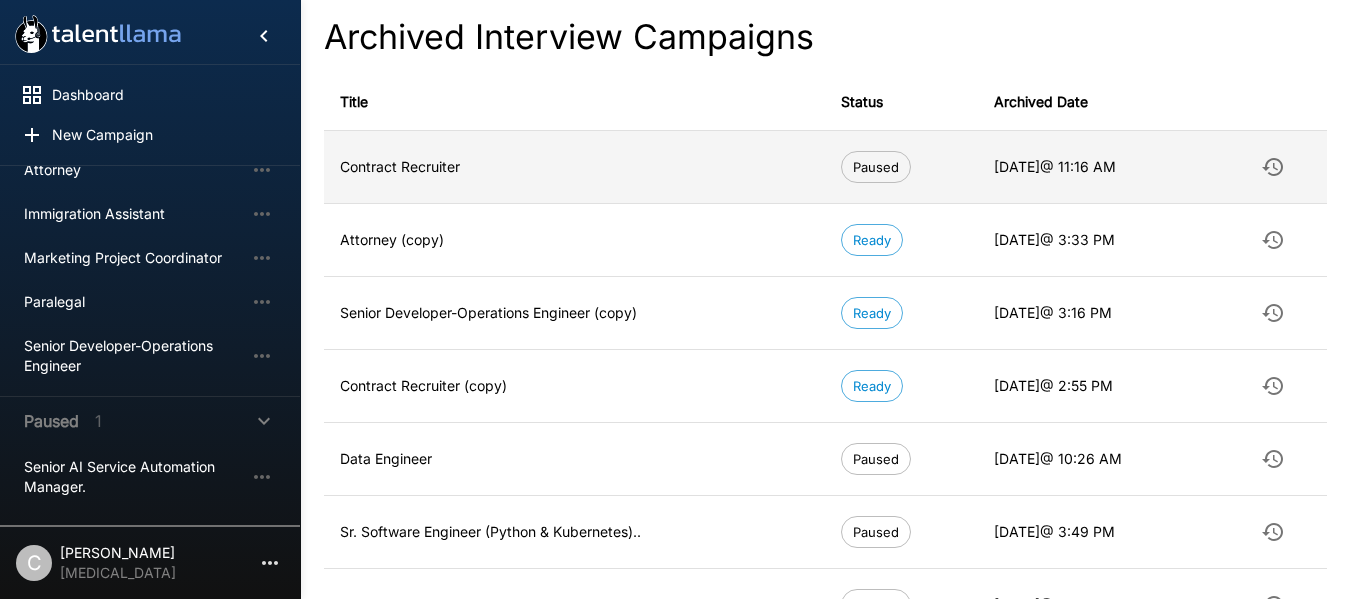 click on "Contract Recruiter" at bounding box center [574, 166] 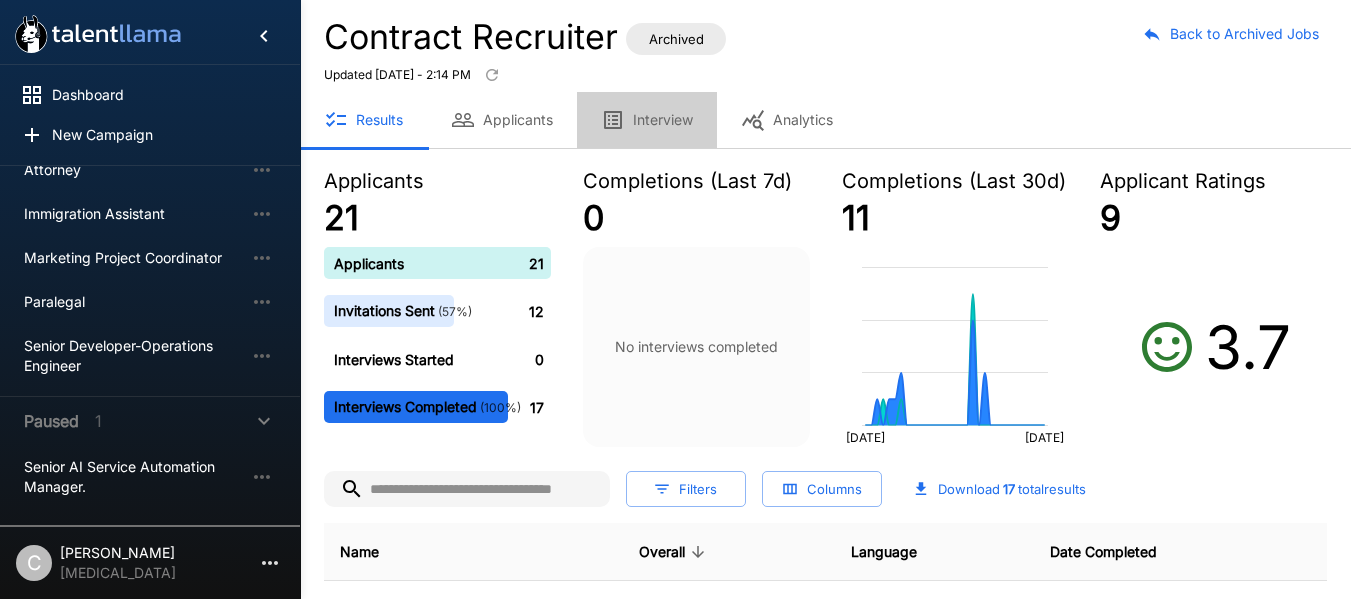 drag, startPoint x: 583, startPoint y: 117, endPoint x: 610, endPoint y: 131, distance: 30.413813 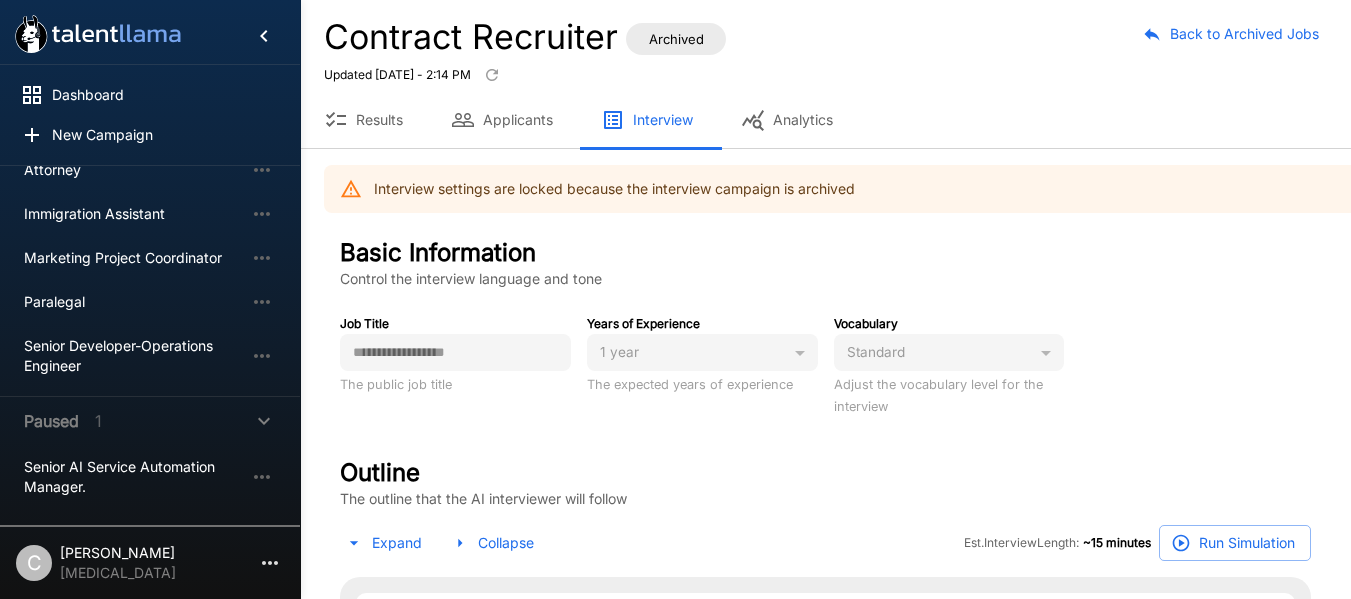 type on "*" 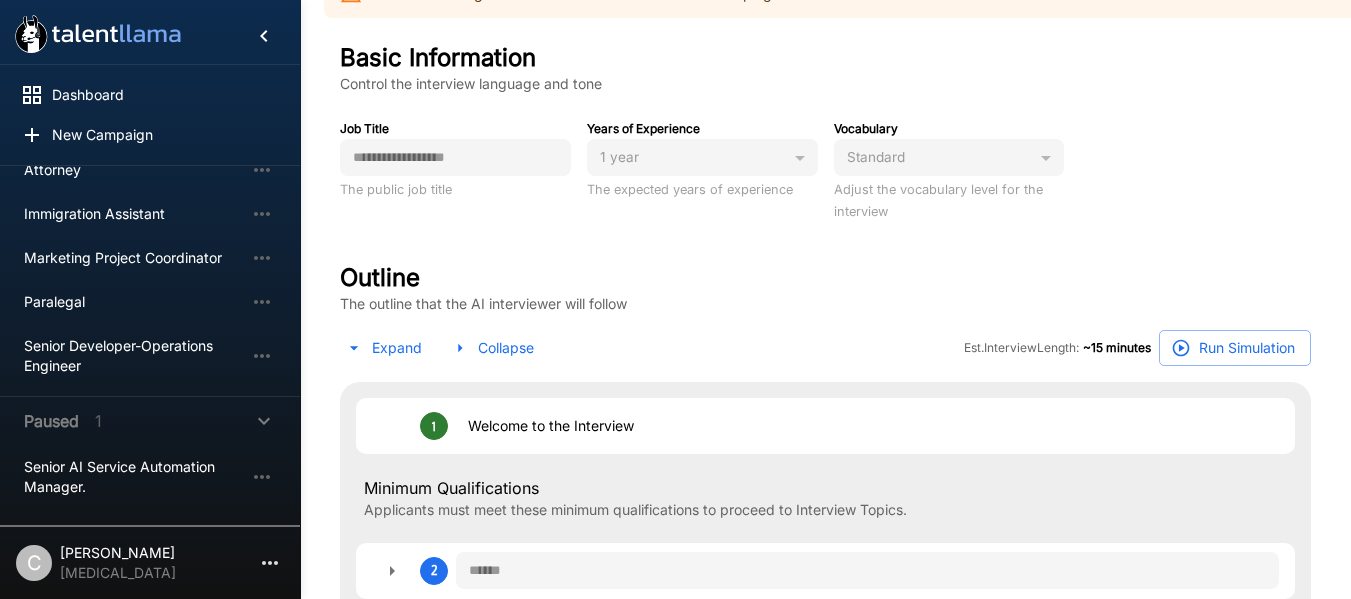 type on "*" 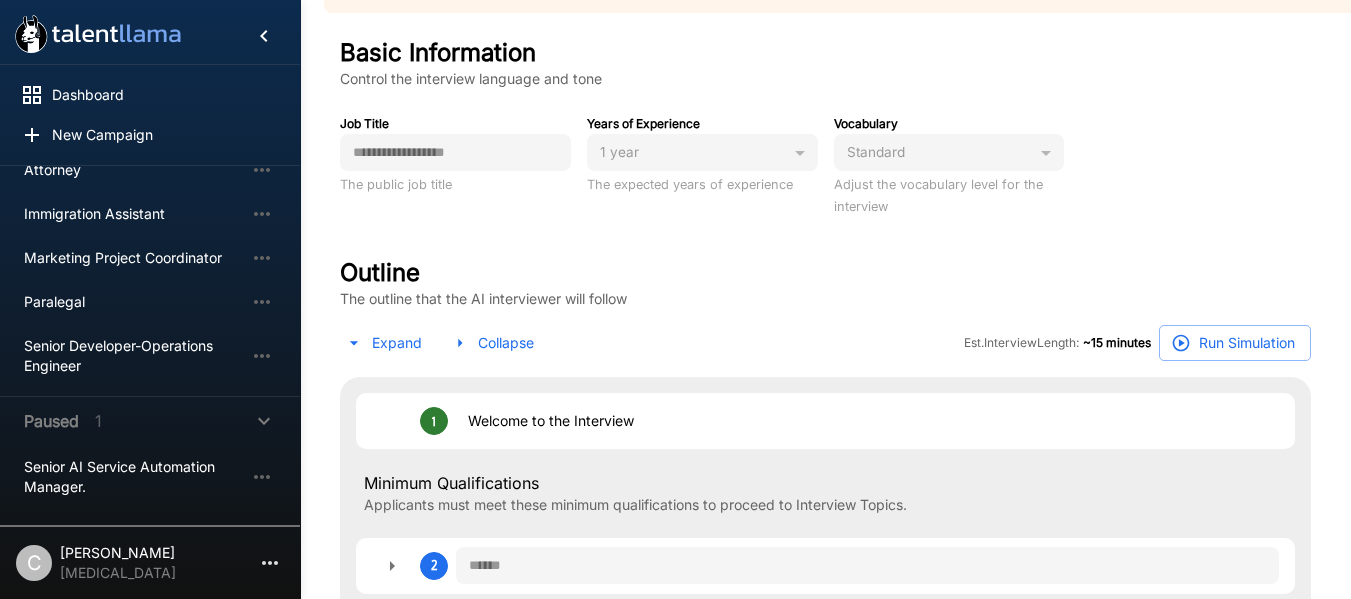 type on "*" 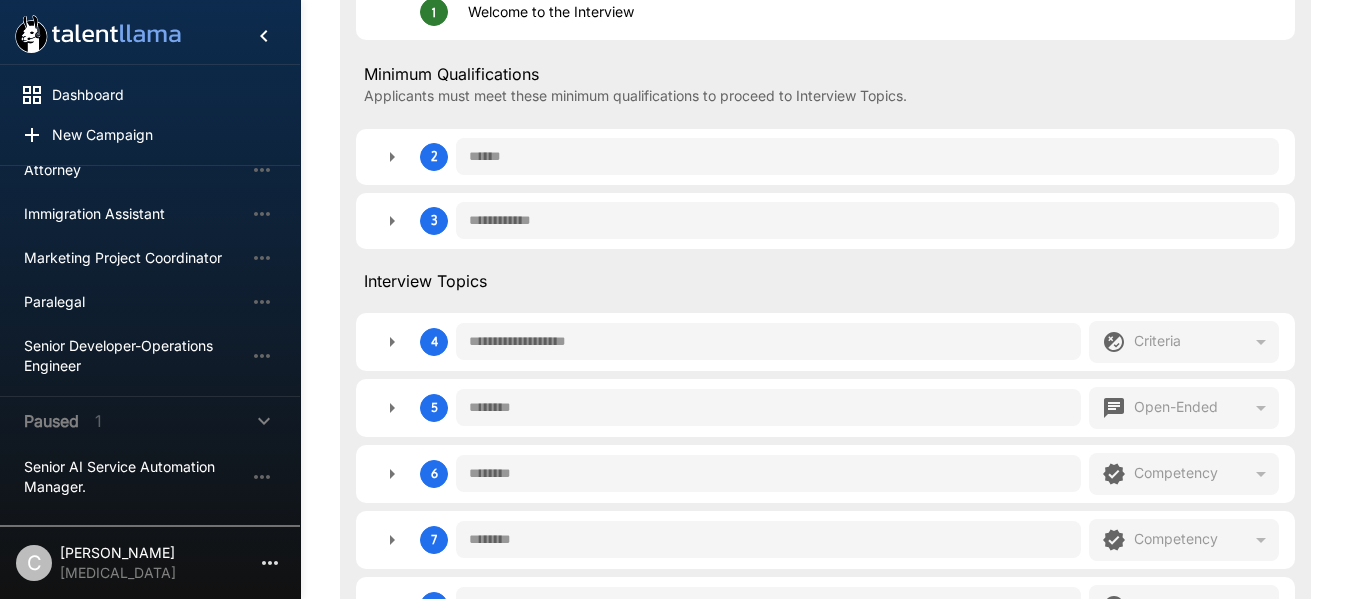 scroll, scrollTop: 0, scrollLeft: 0, axis: both 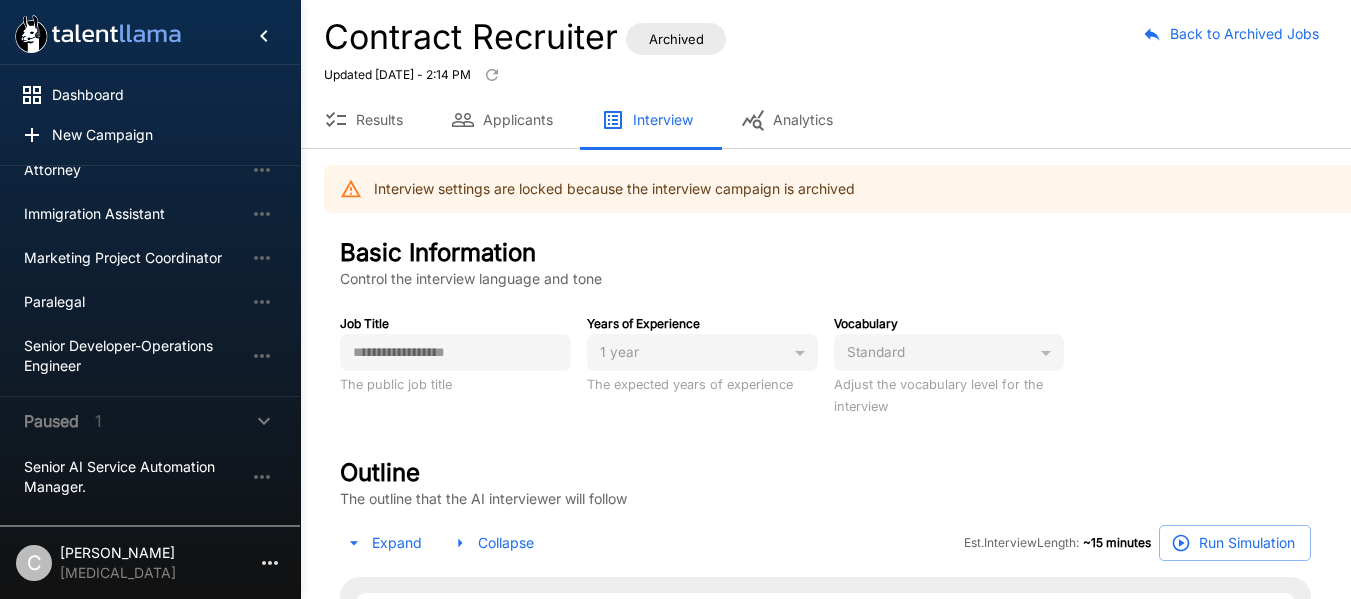 type on "*" 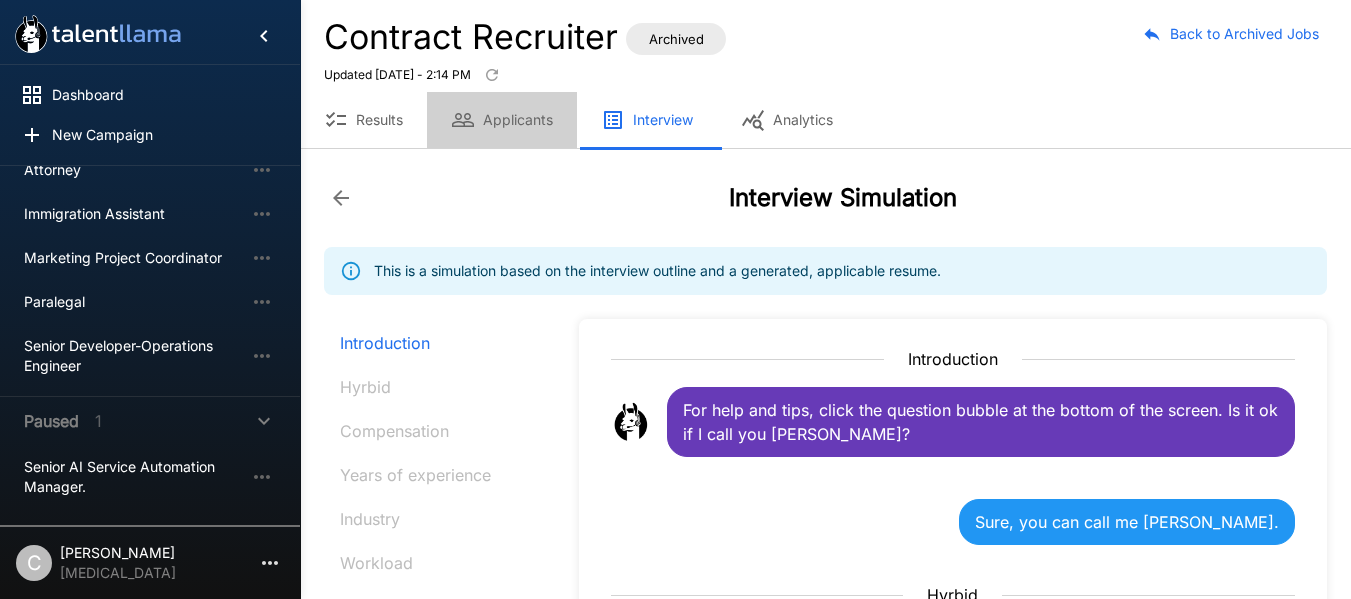 click on "Applicants" at bounding box center (502, 120) 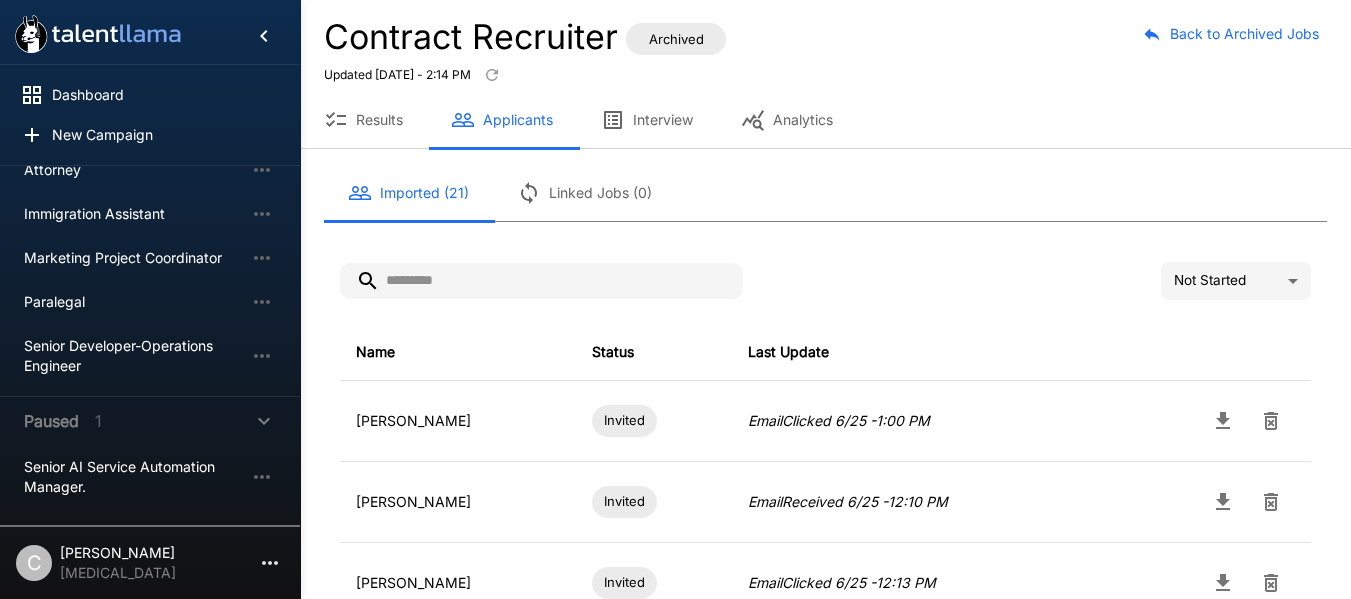click on "Results" at bounding box center (363, 120) 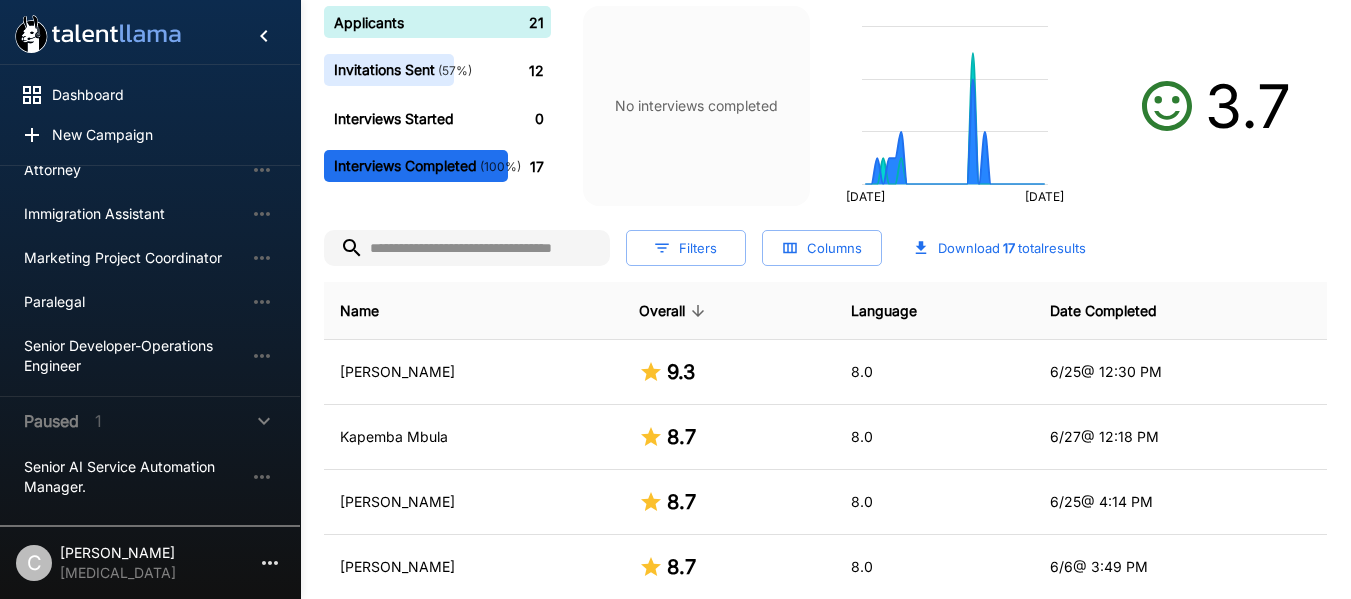 scroll, scrollTop: 0, scrollLeft: 0, axis: both 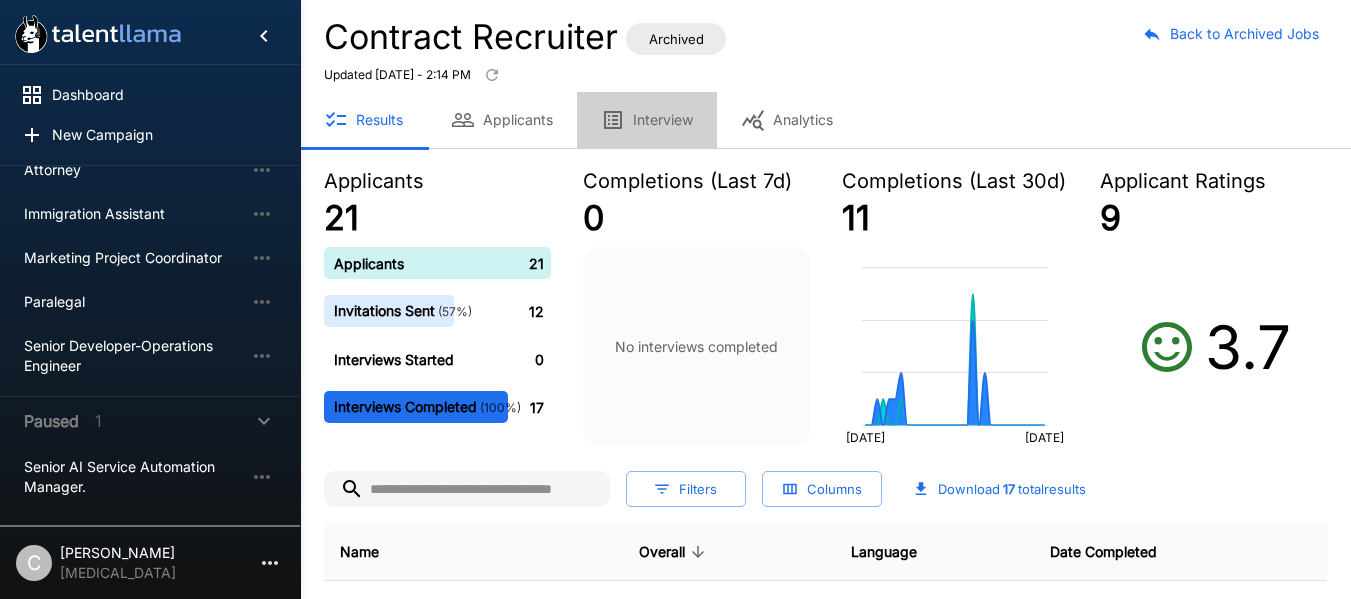 click on "Interview" at bounding box center [647, 120] 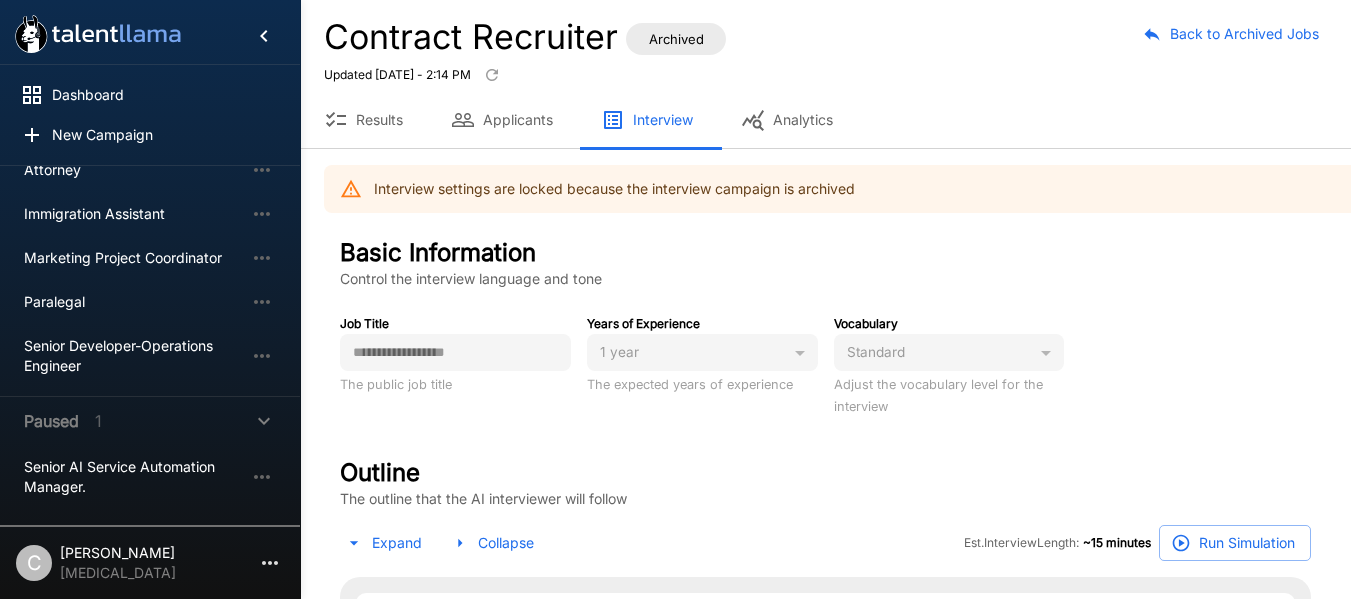 type on "*" 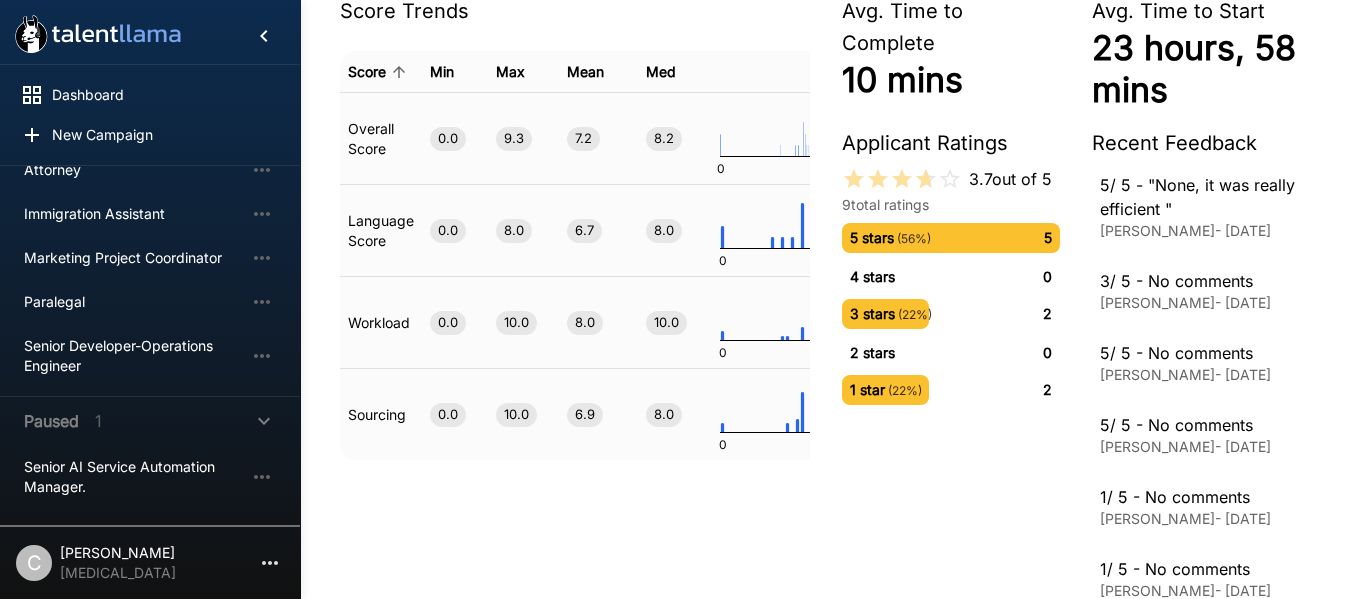scroll, scrollTop: 0, scrollLeft: 0, axis: both 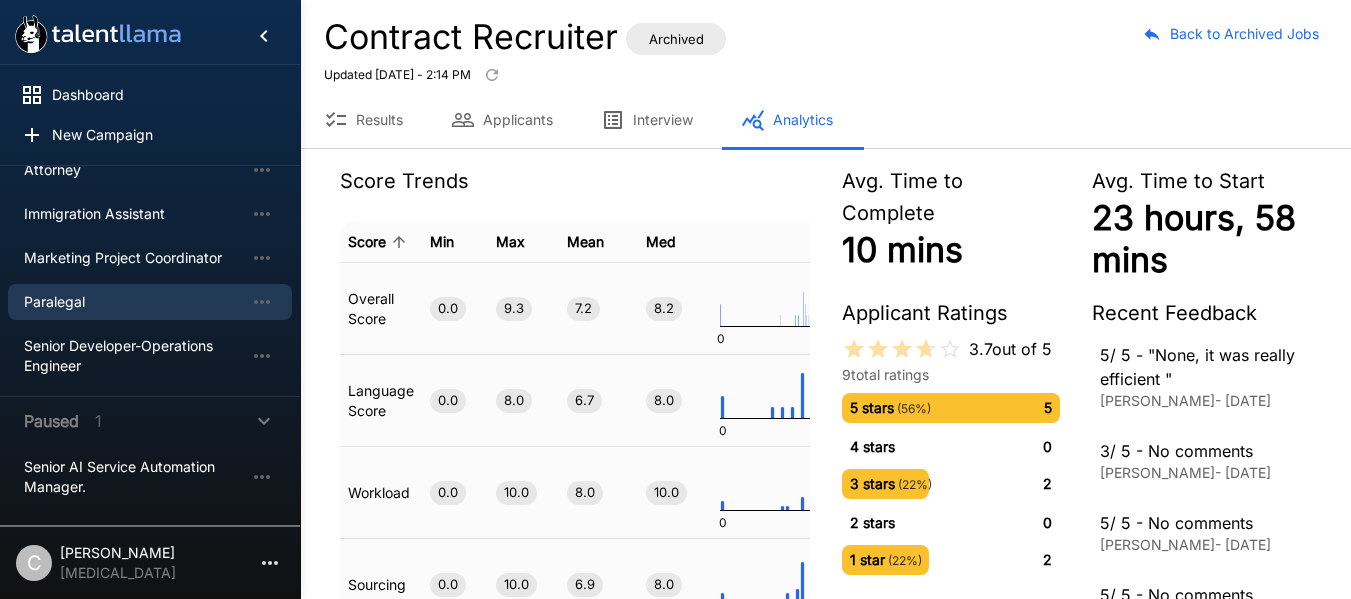 click on "Paralegal" at bounding box center (134, 302) 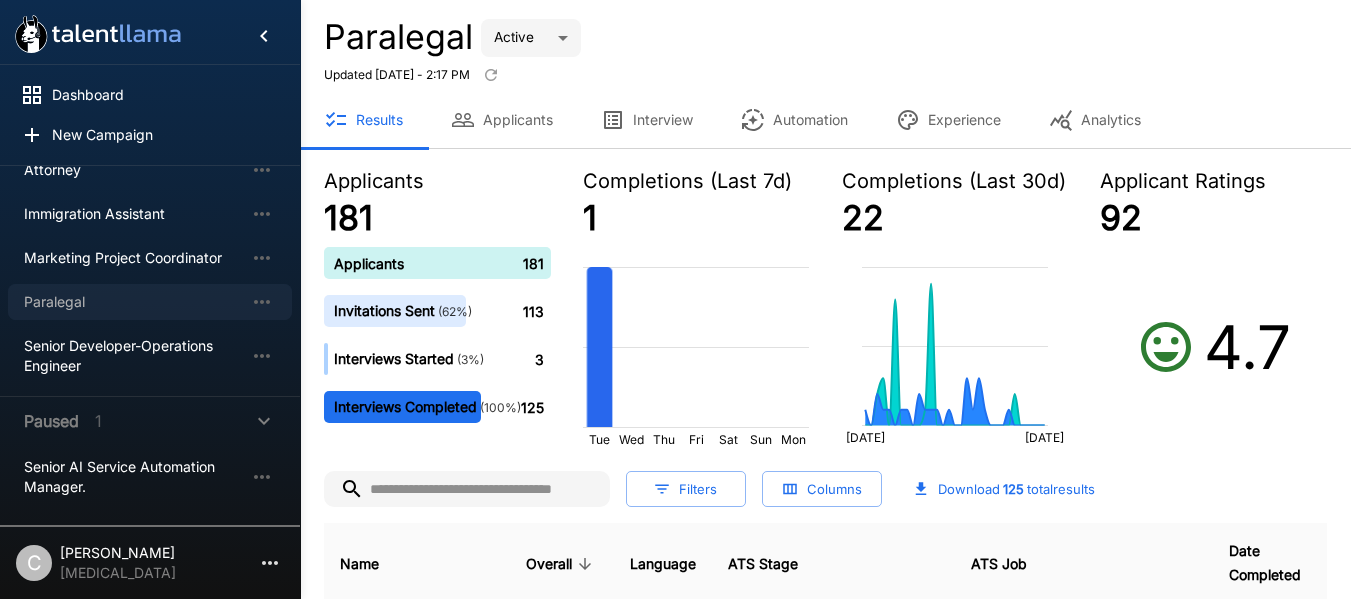 click on "Paralegal" at bounding box center [134, 302] 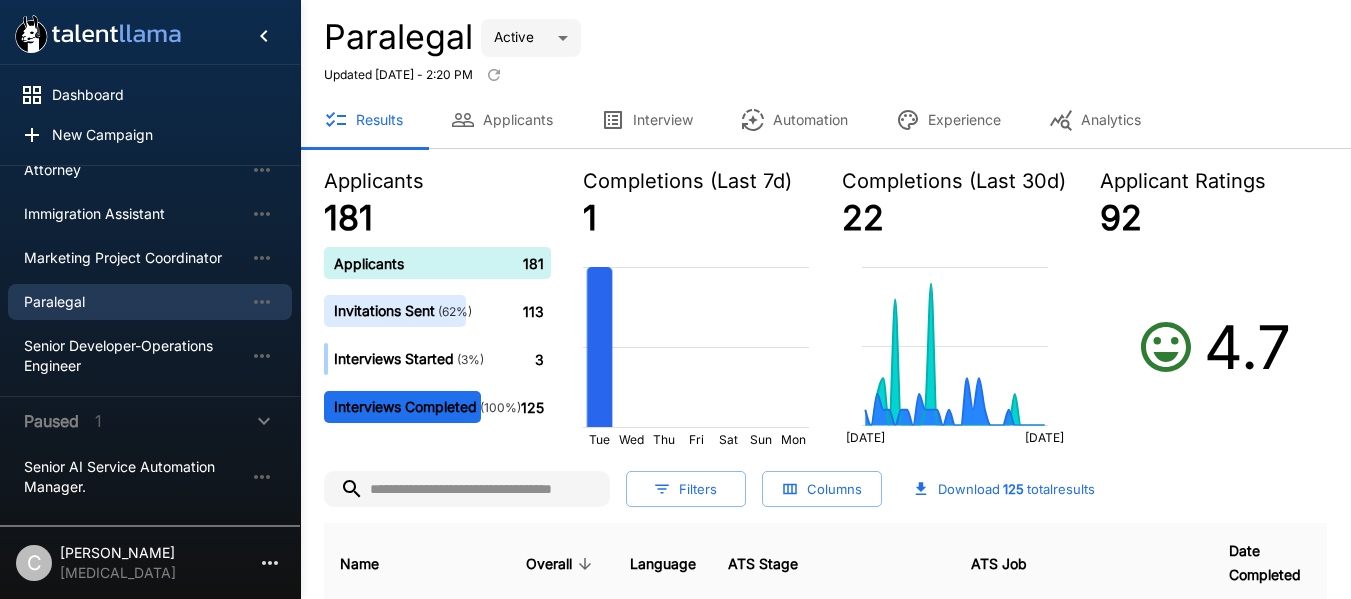 click on "Paralegal  Active **** Updated [DATE] - 2:20 PM" at bounding box center [825, 54] 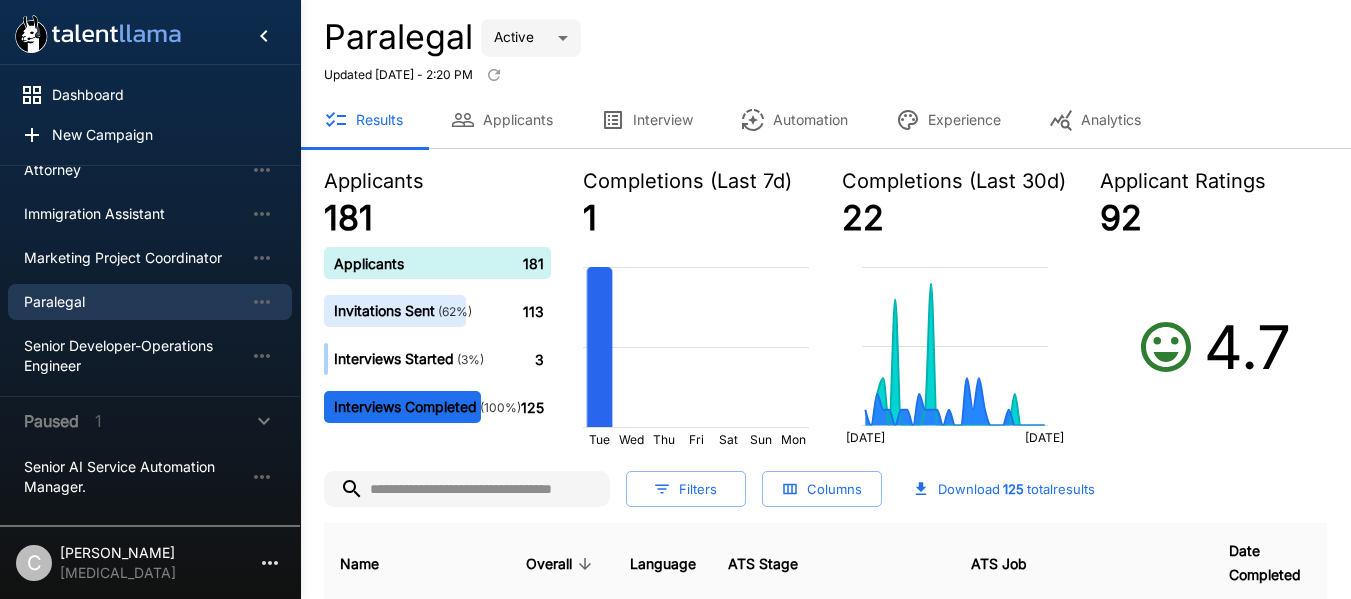click on "Paralegal  Active **** Updated [DATE] - 2:20 PM" at bounding box center (825, 54) 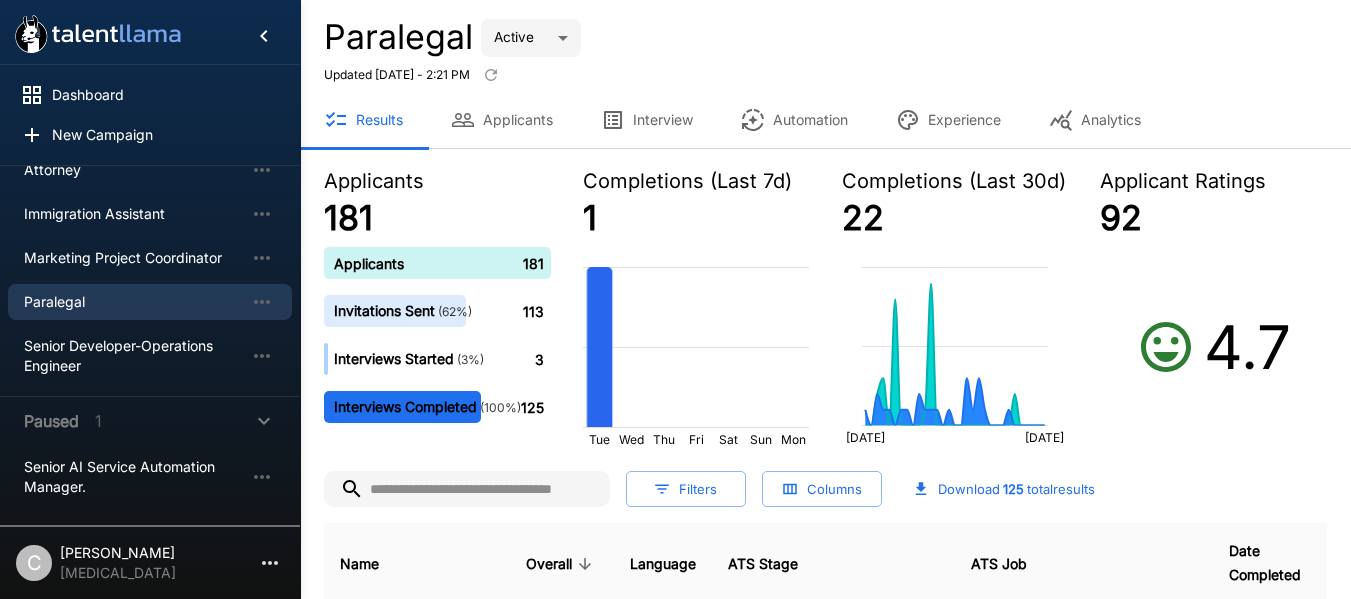 click on "Paralegal  Active **** Updated [DATE] - 2:21 PM" at bounding box center [825, 54] 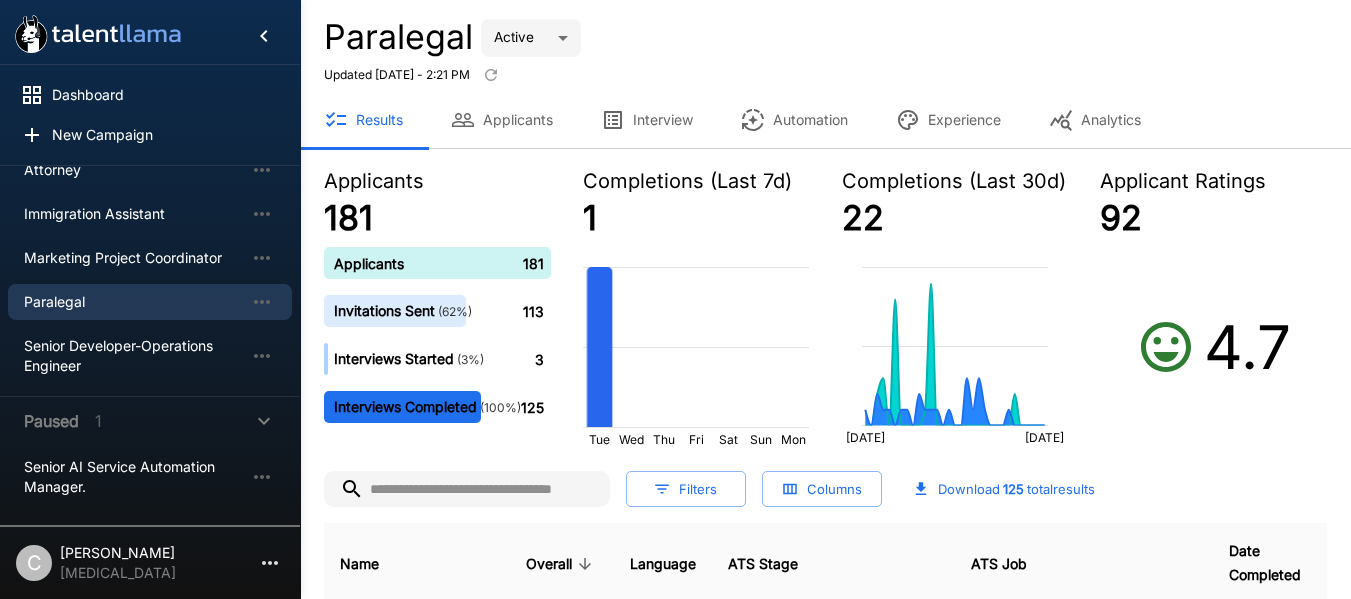 click on "Paralegal  Active **** Updated [DATE] - 2:21 PM" at bounding box center [825, 54] 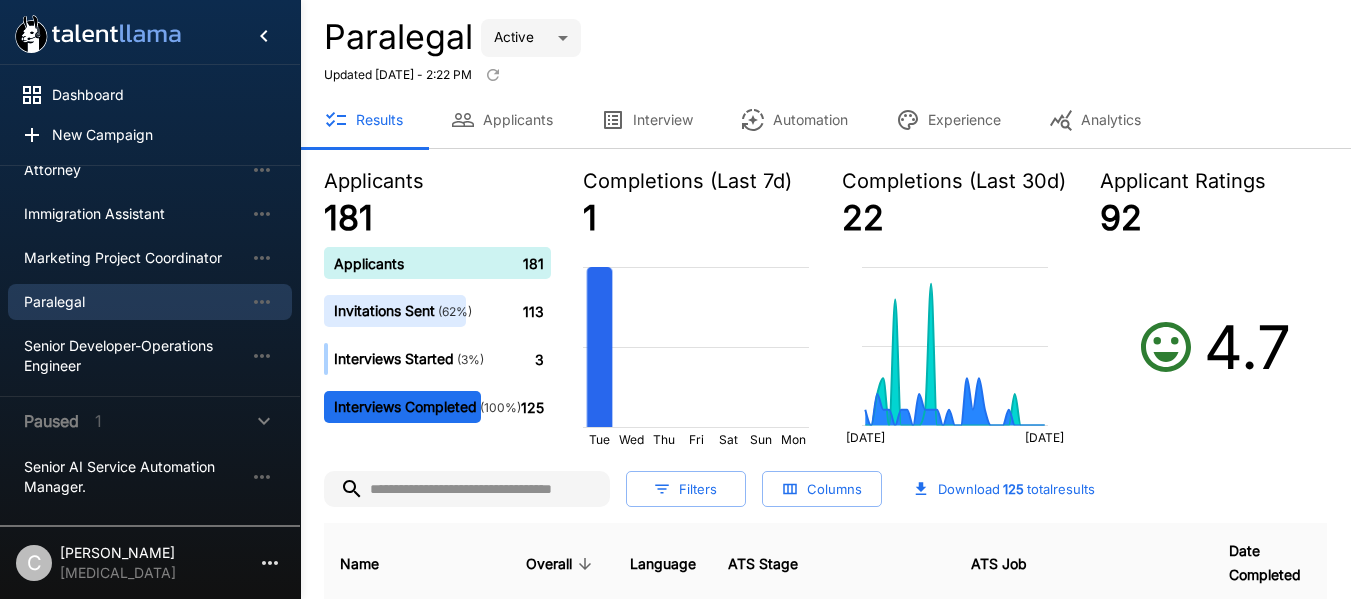 click on "Paralegal  Active **** Updated [DATE] - 2:22 PM" at bounding box center [825, 54] 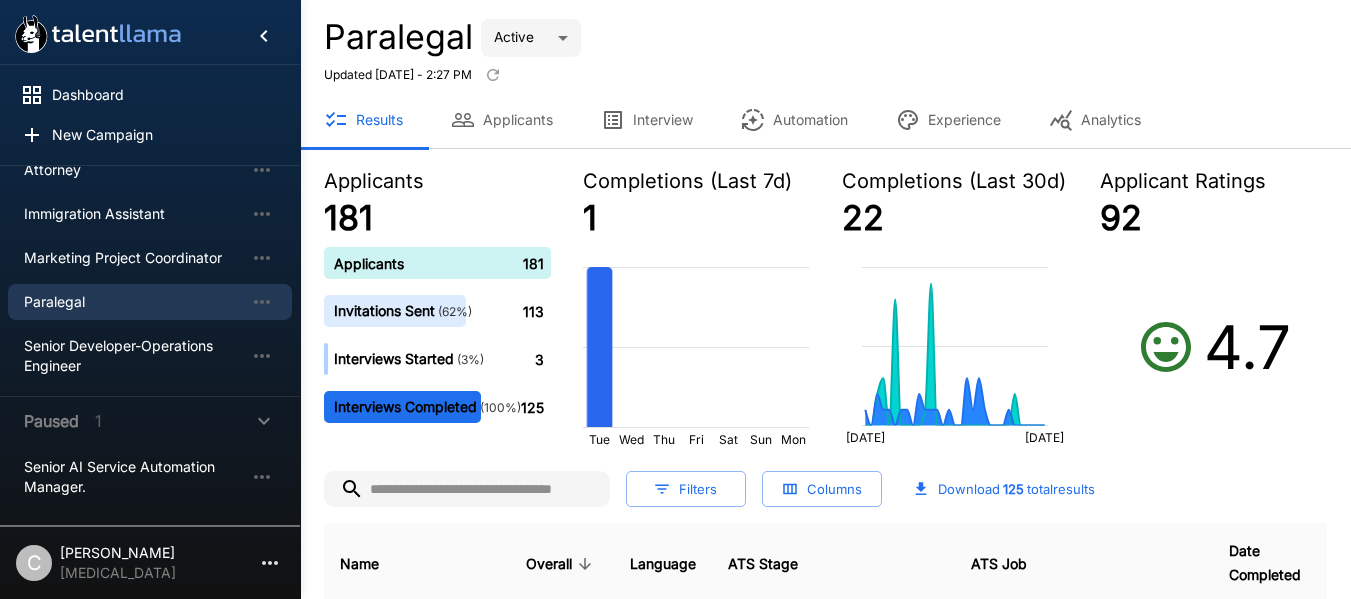 click on "Paralegal  Active **** Updated [DATE] - 2:27 PM" at bounding box center [825, 54] 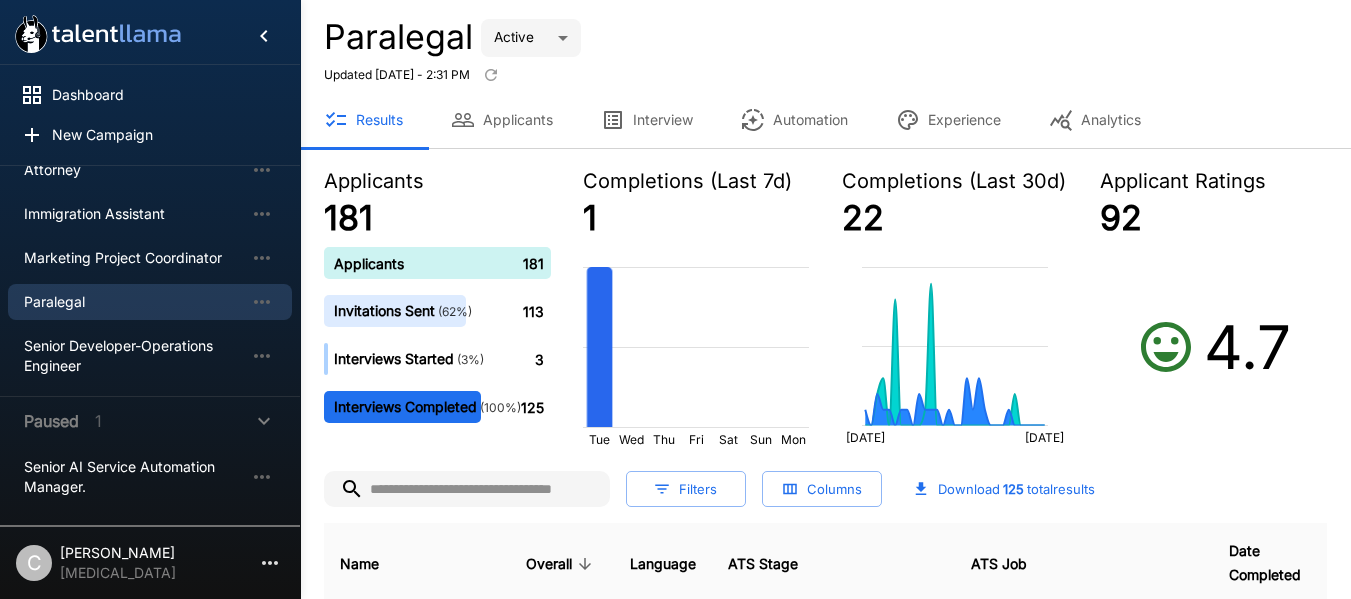 click on "1" at bounding box center (696, 218) 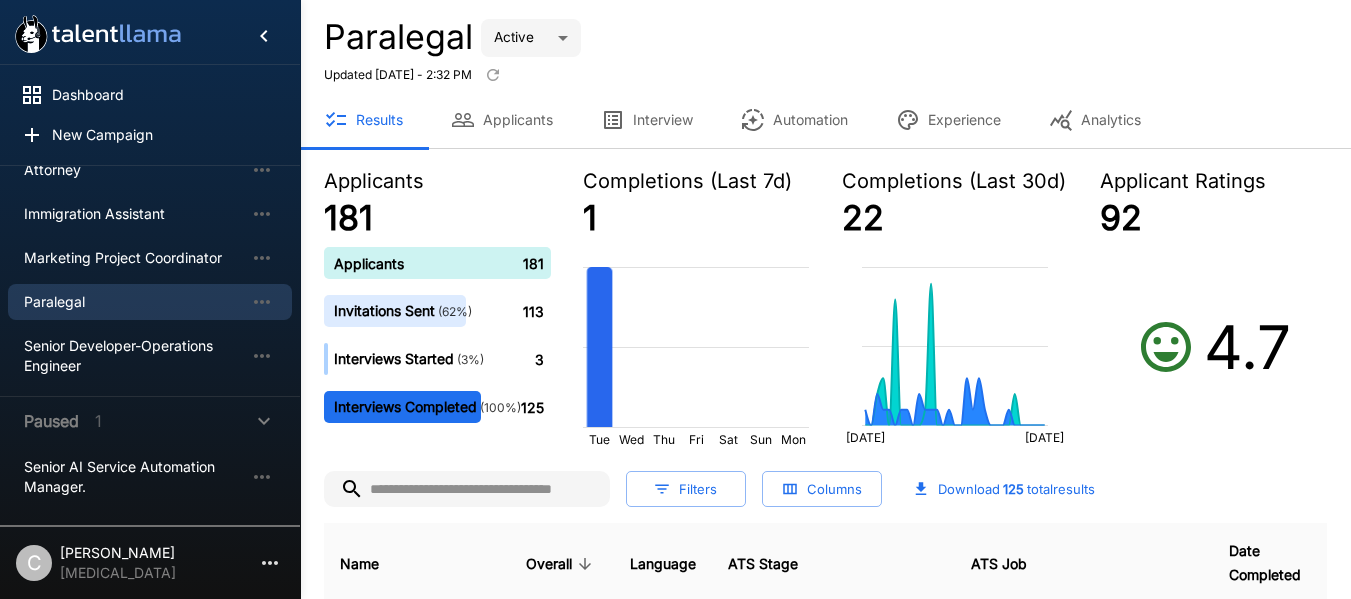 click on "1" at bounding box center [696, 218] 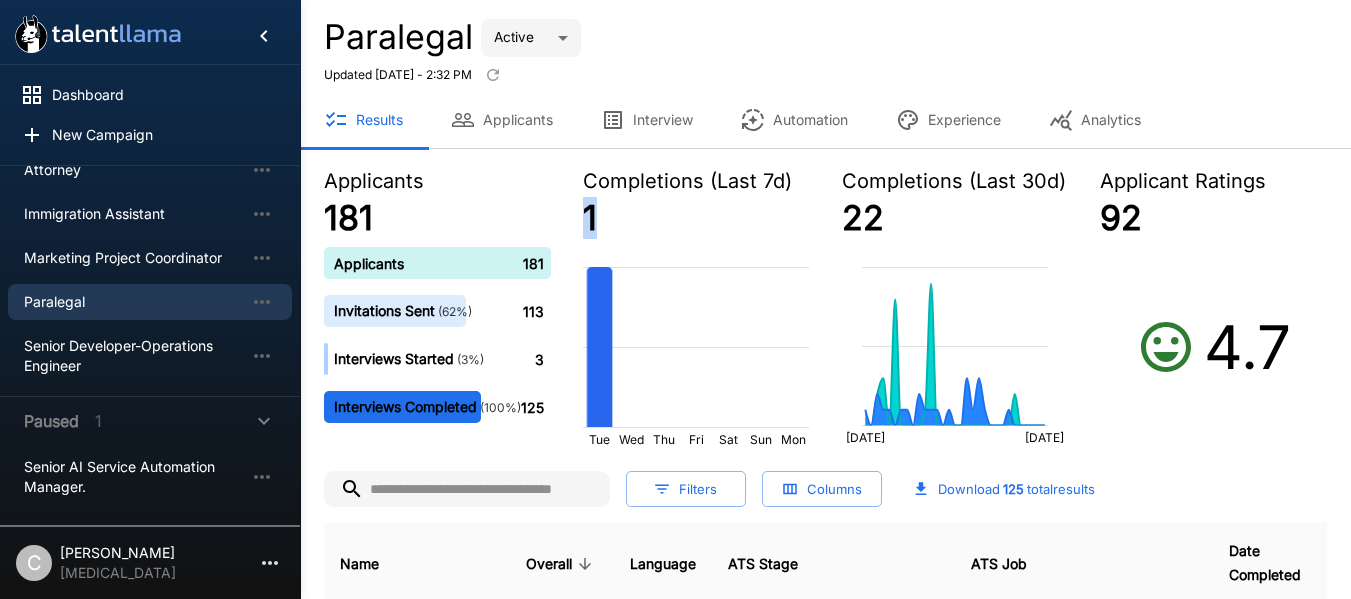 click on "1" at bounding box center [696, 218] 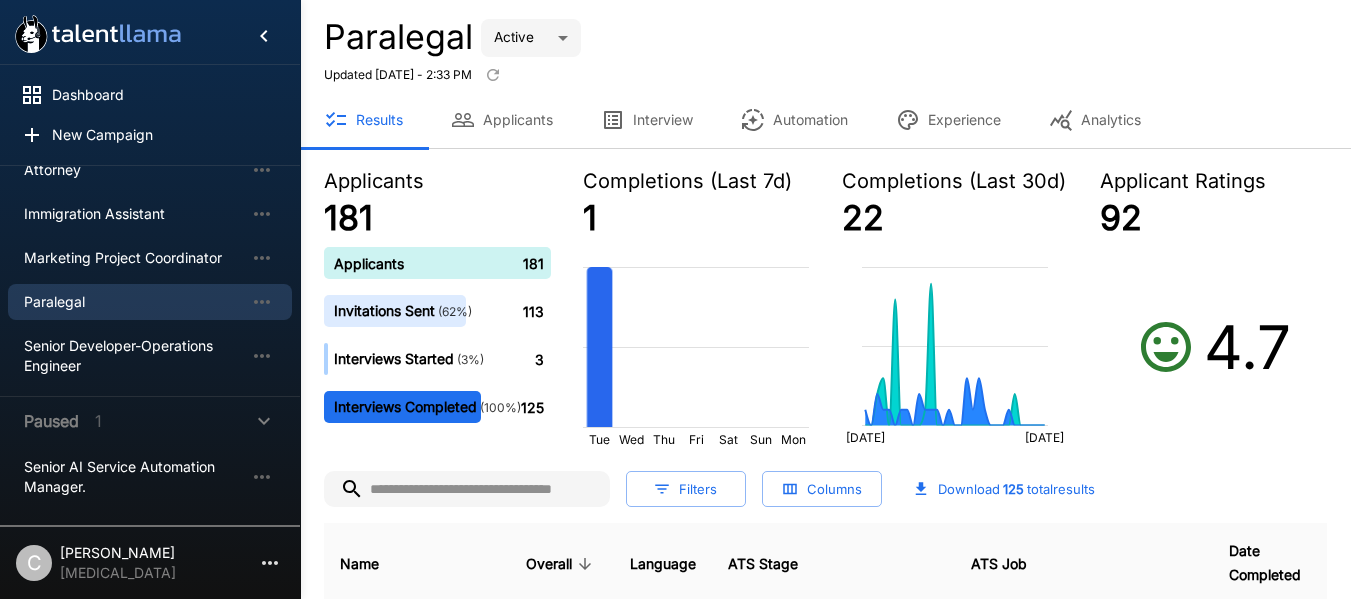 click on "1" at bounding box center [696, 218] 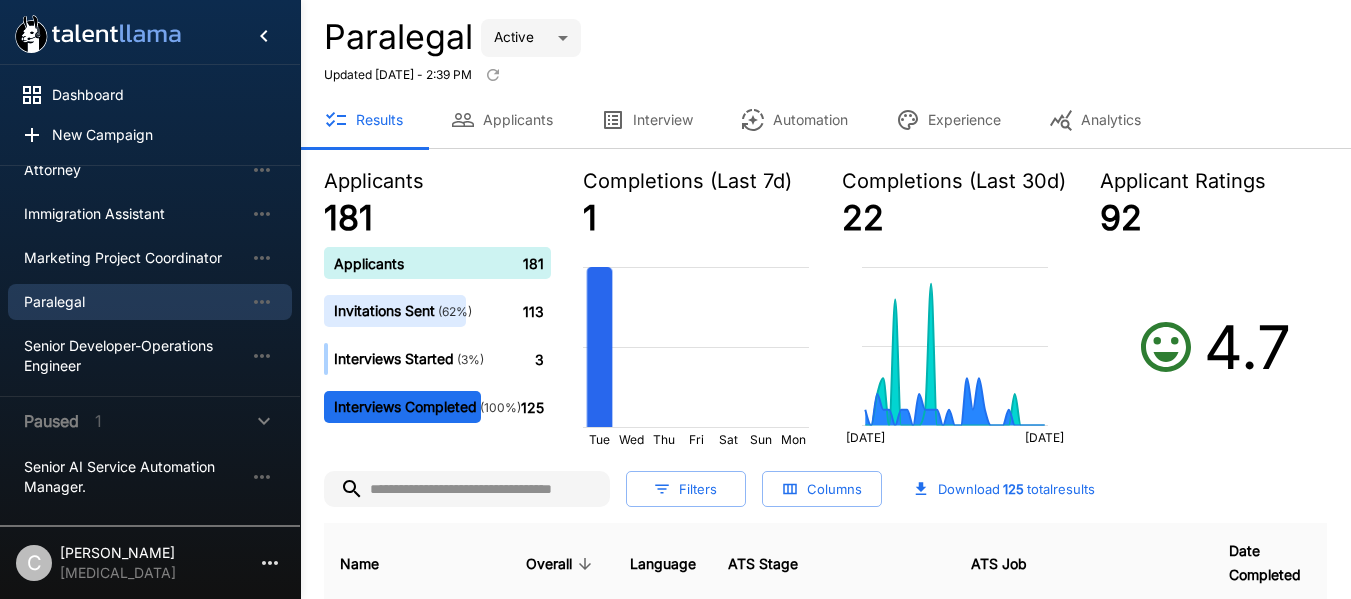click on "Paralegal  Active **** Updated [DATE] - 2:39 PM" at bounding box center (825, 54) 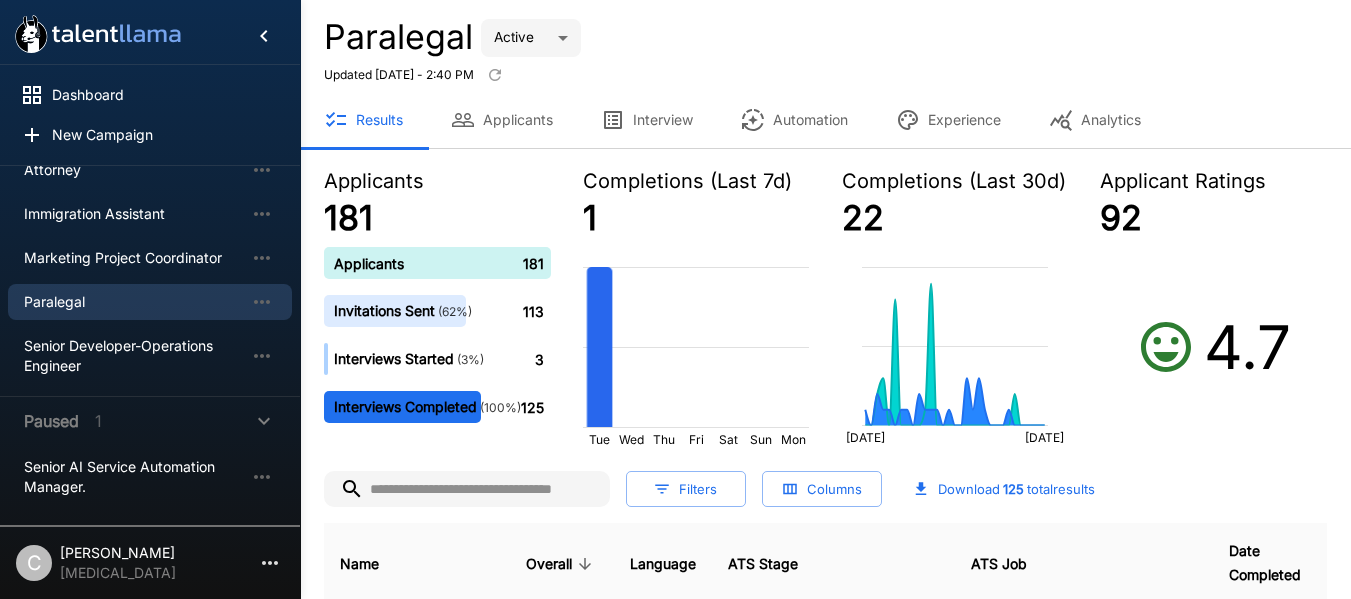 click on "Paralegal  Active **** Updated [DATE] - 2:40 PM" at bounding box center [825, 54] 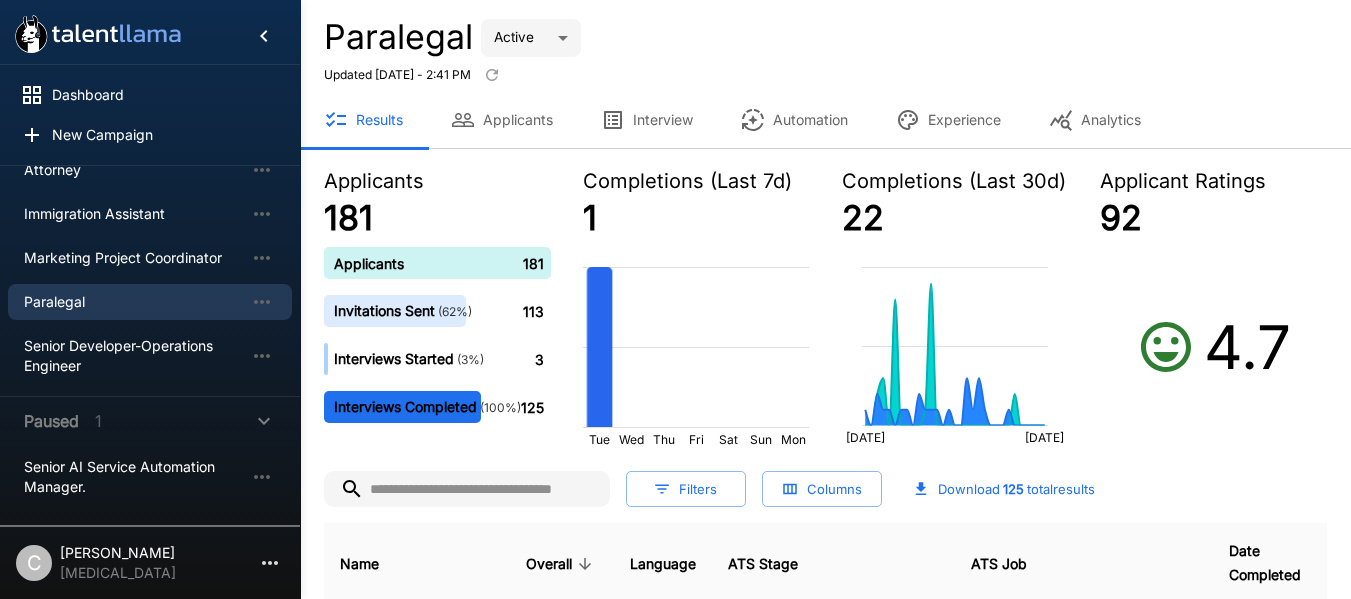click at bounding box center [98, 34] 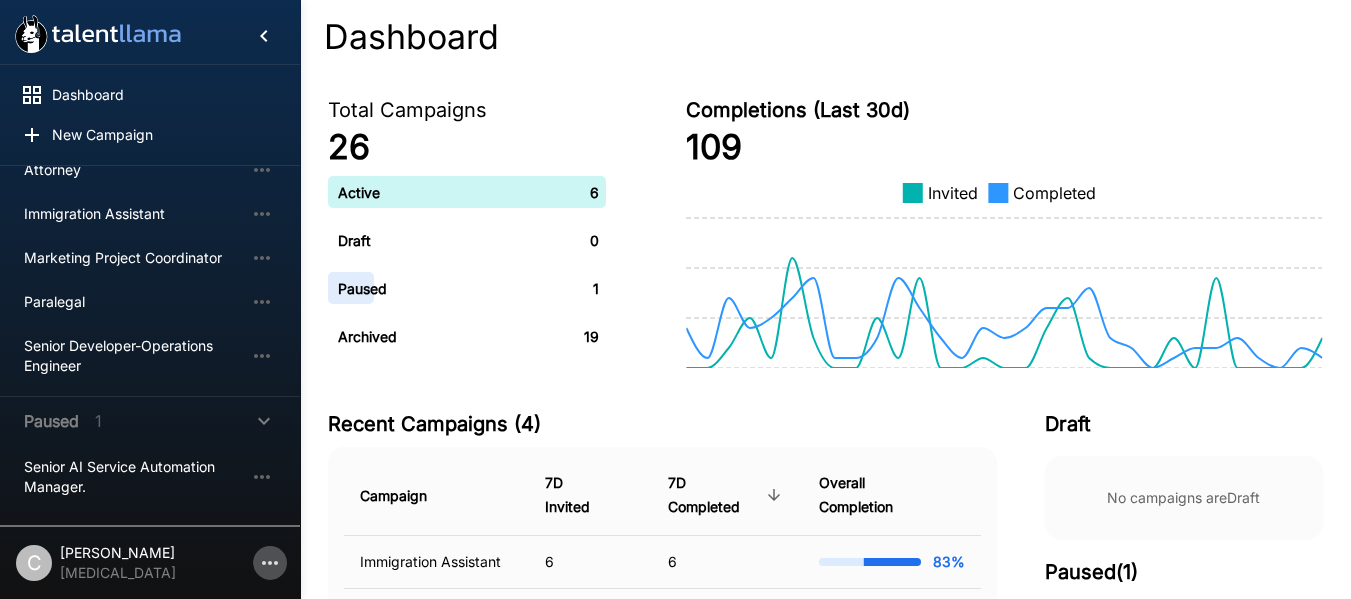 click 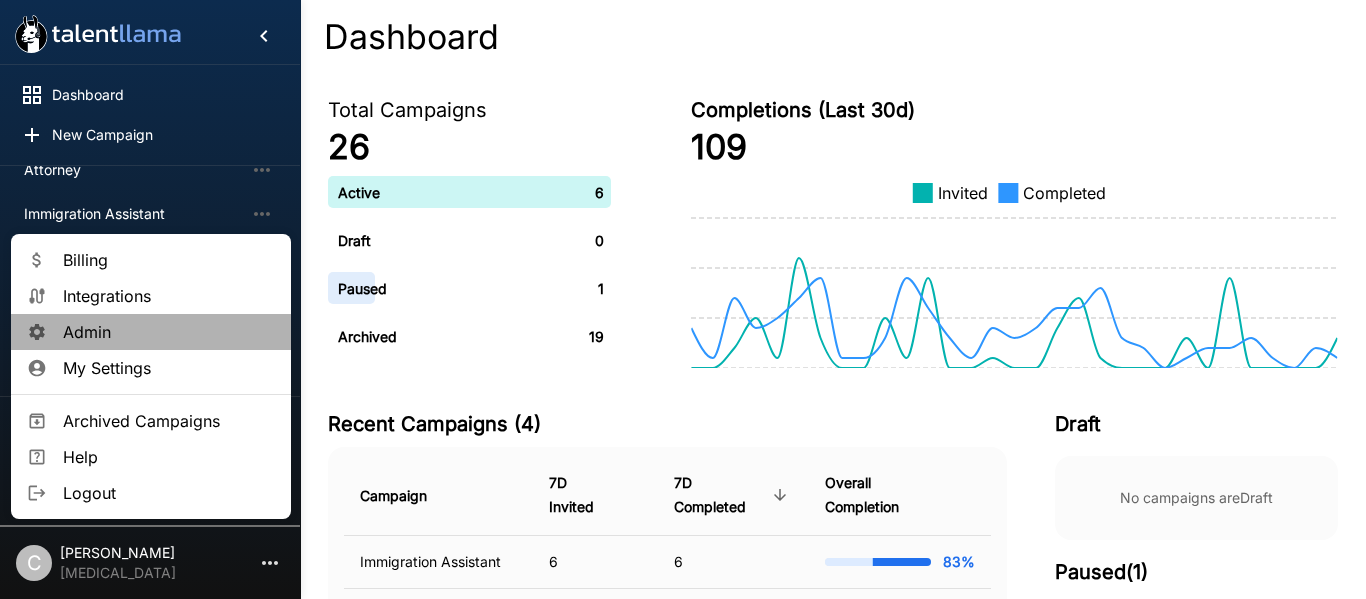 click on "Admin" at bounding box center [169, 332] 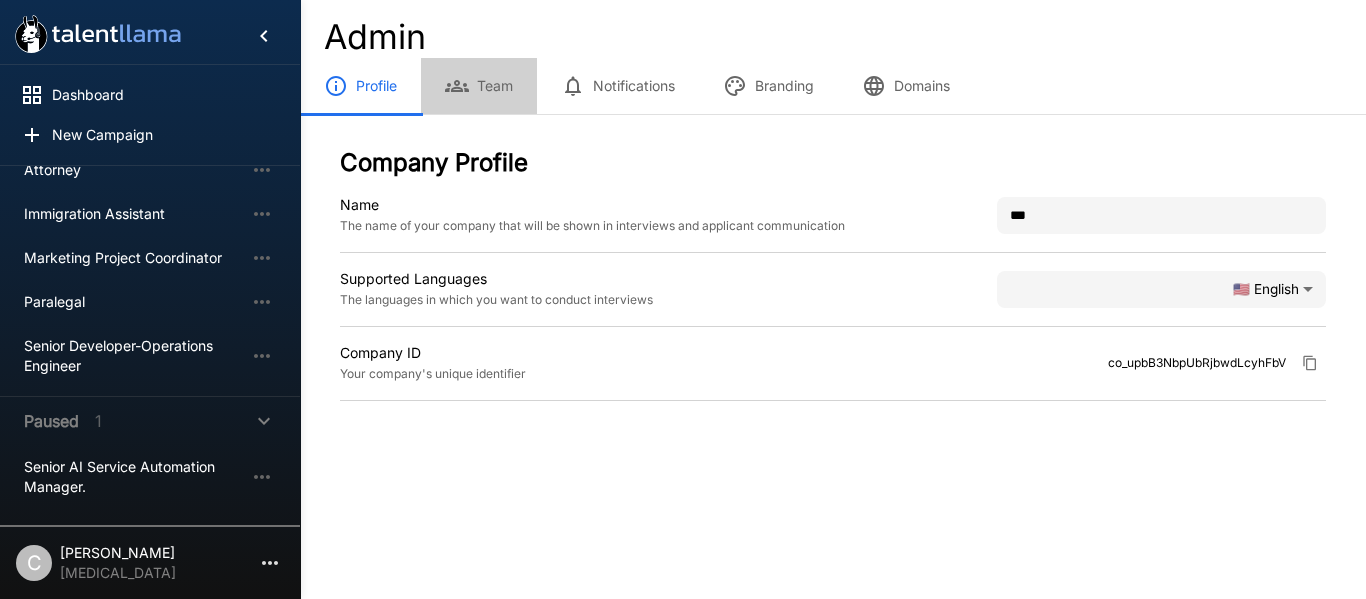 click on "Team" at bounding box center (479, 86) 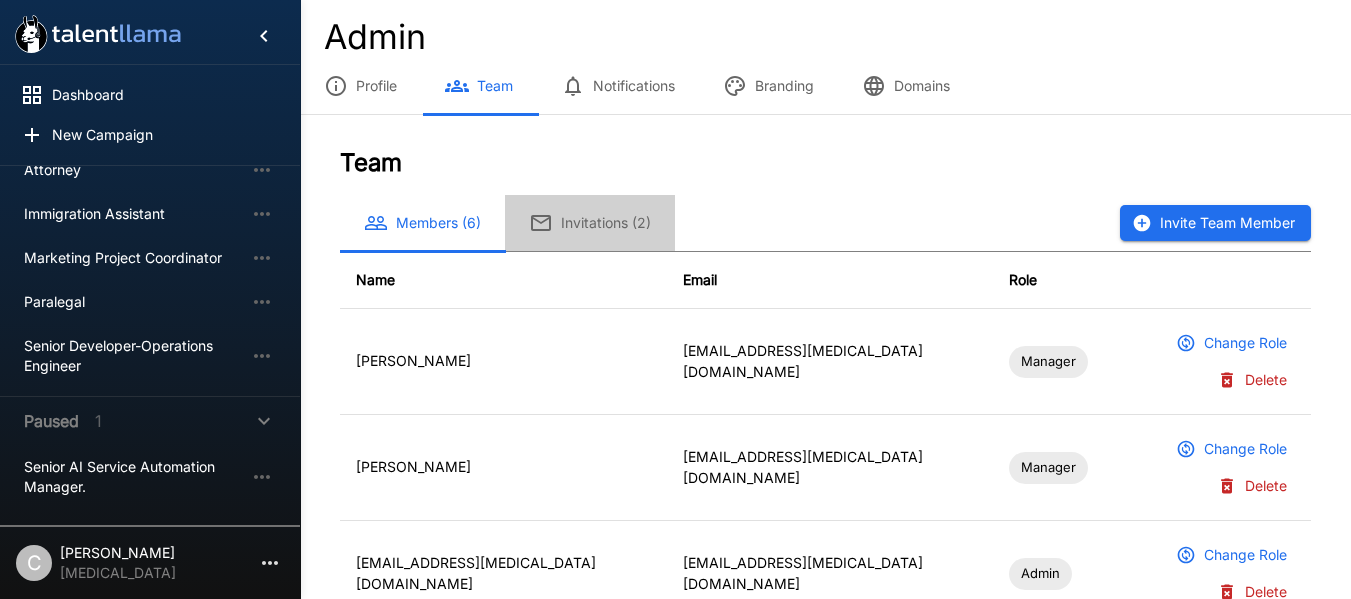 click on "Invitations (2)" at bounding box center [590, 223] 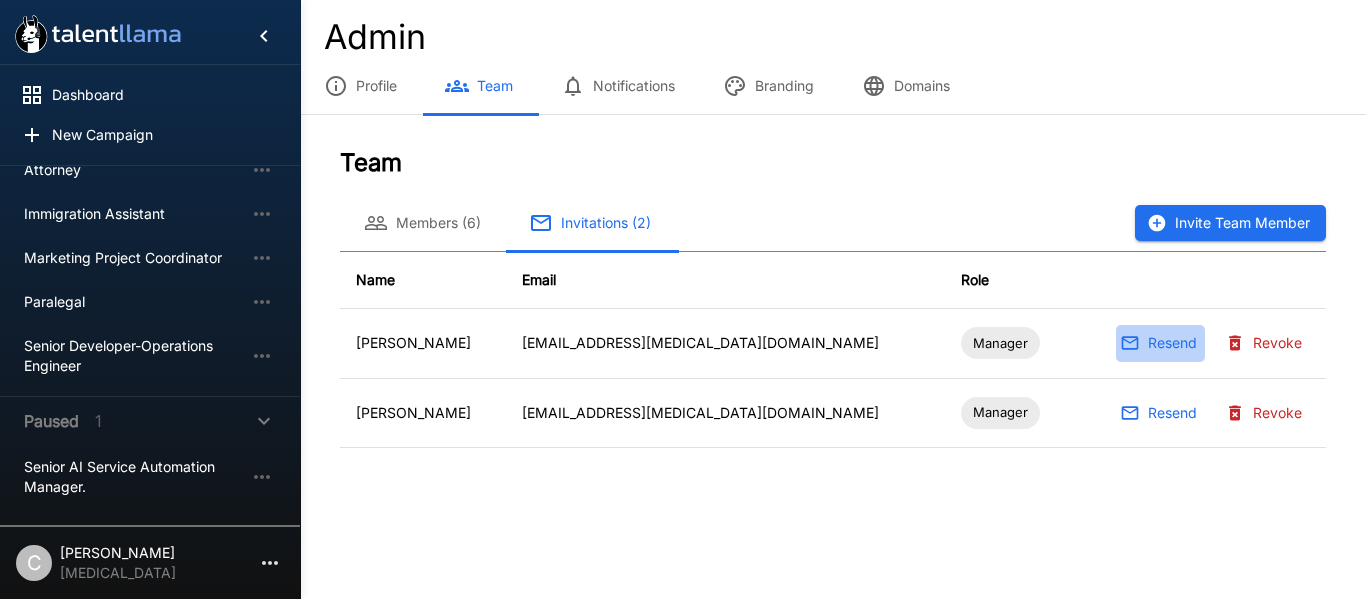 click 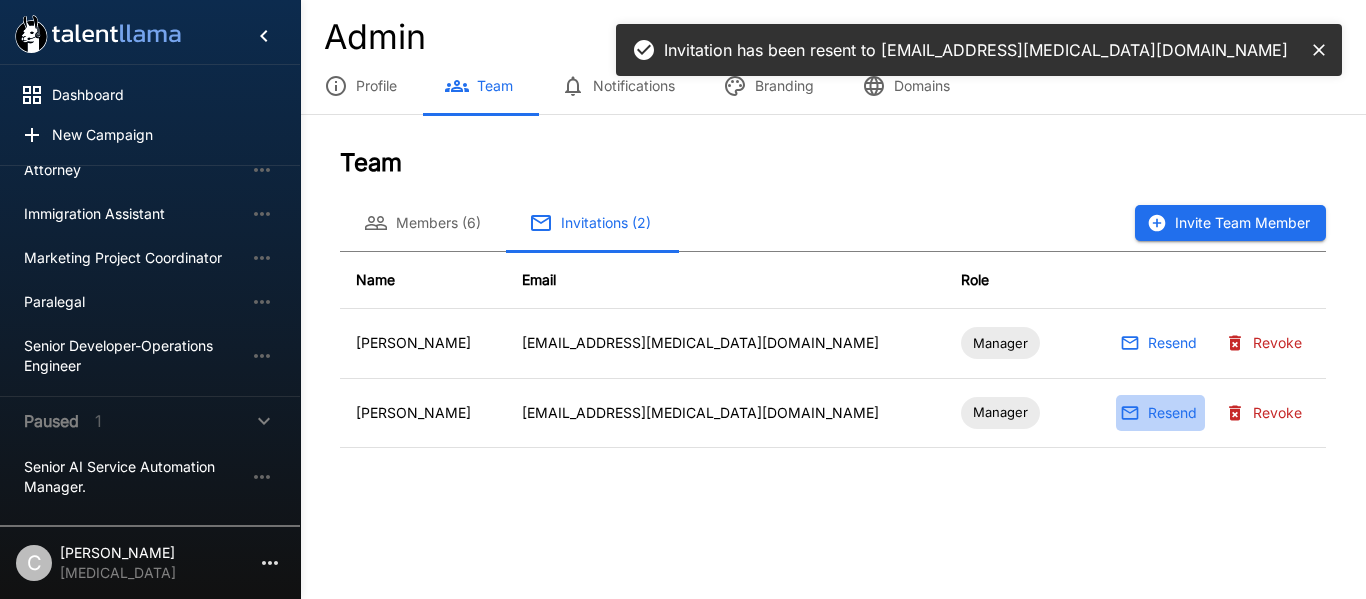 click on "Resend" at bounding box center [1160, 413] 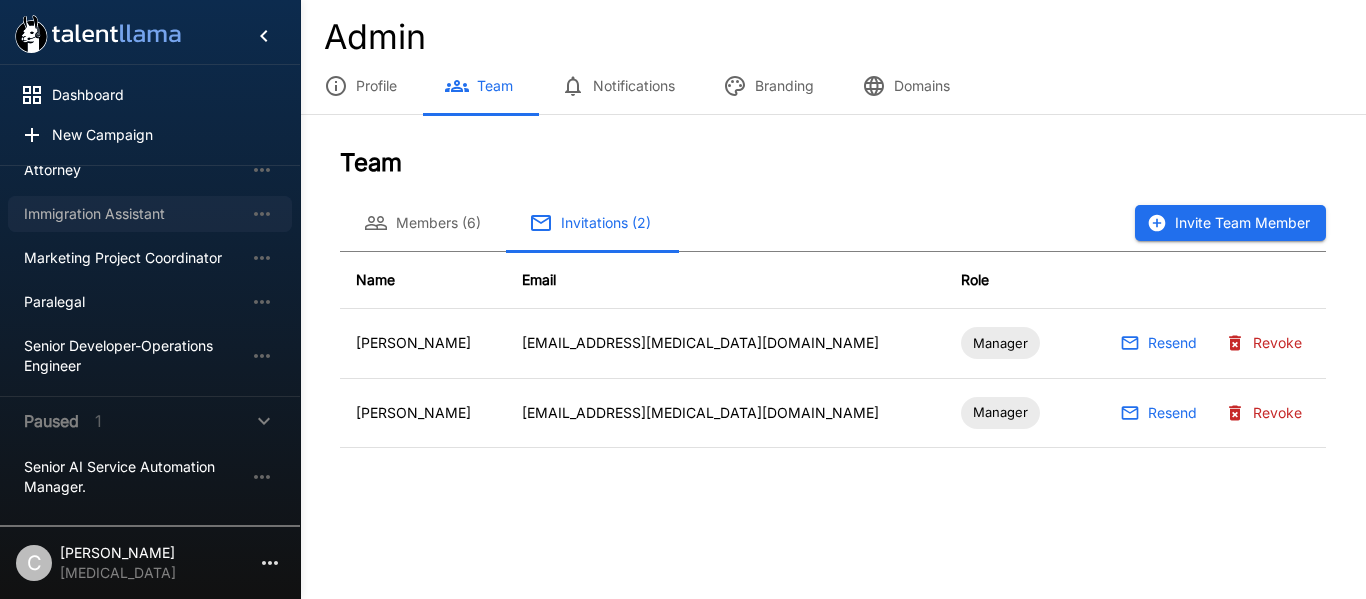 click on "Immigration Assistant" at bounding box center (134, 214) 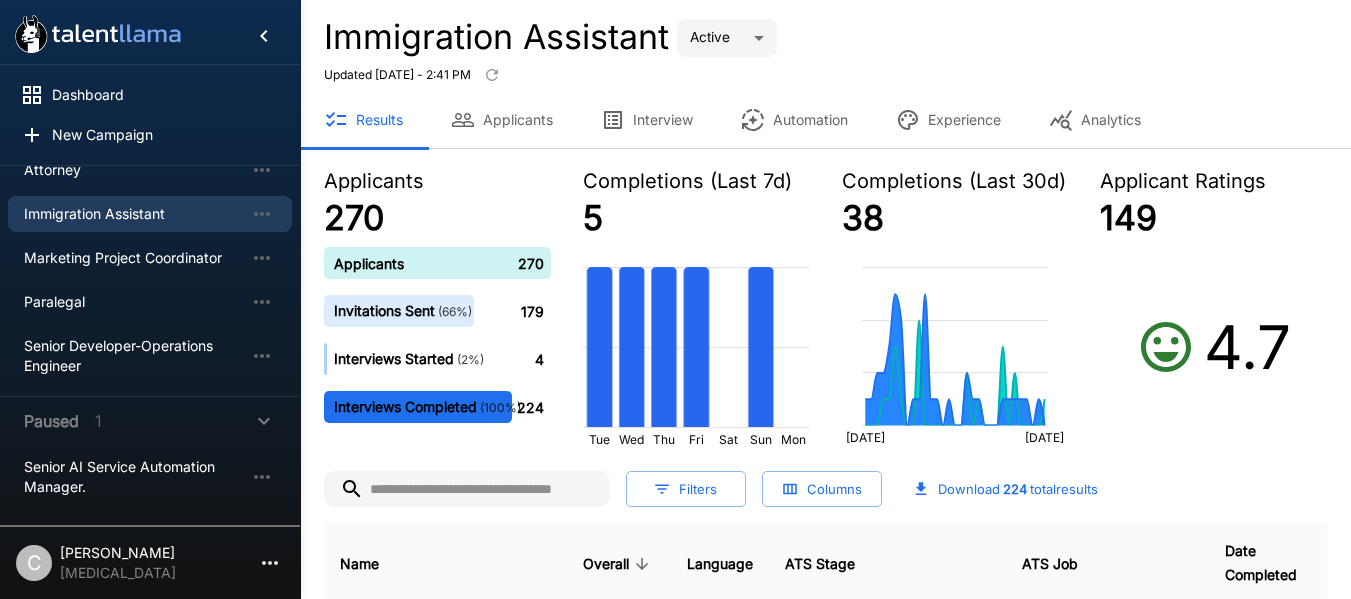 click on "Immigration Assistant Active **** Updated [DATE] - 2:41 PM" at bounding box center (825, 54) 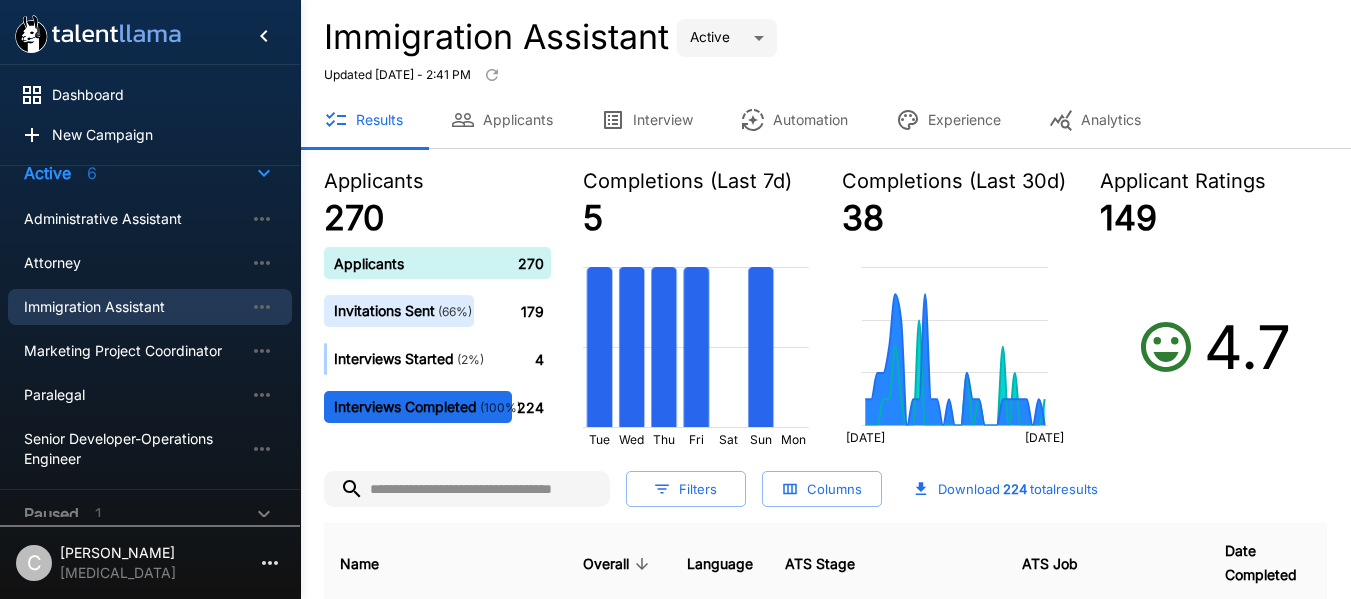 scroll, scrollTop: 0, scrollLeft: 0, axis: both 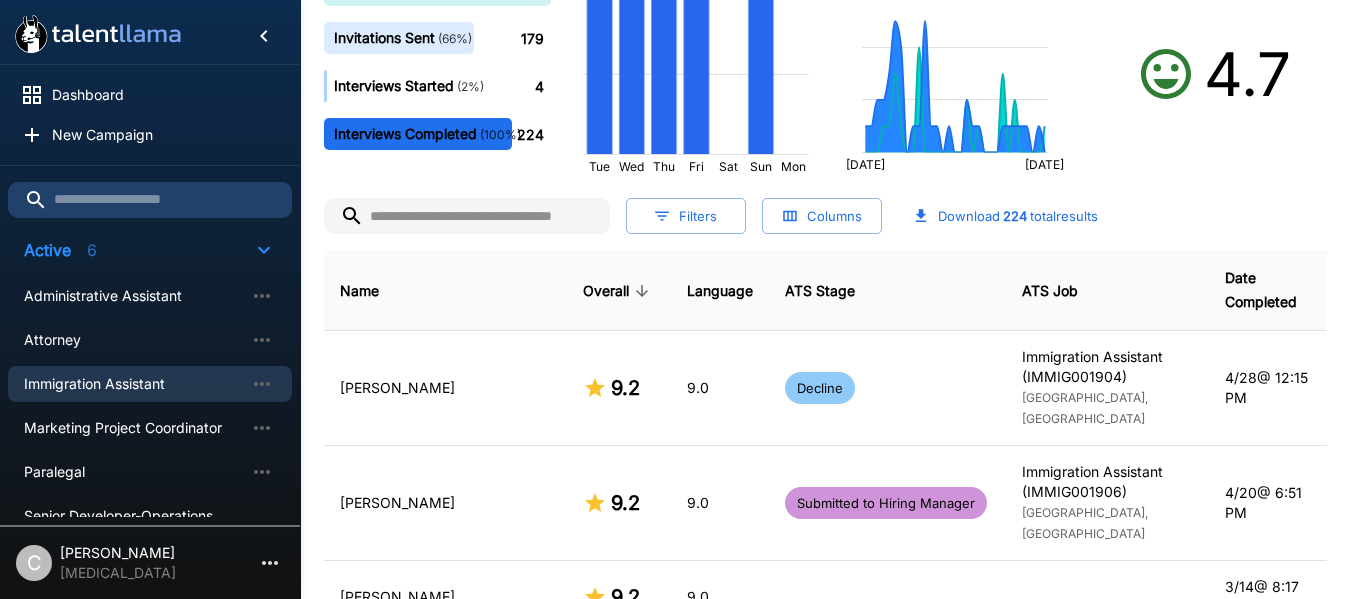 click on "Filters" at bounding box center (686, 216) 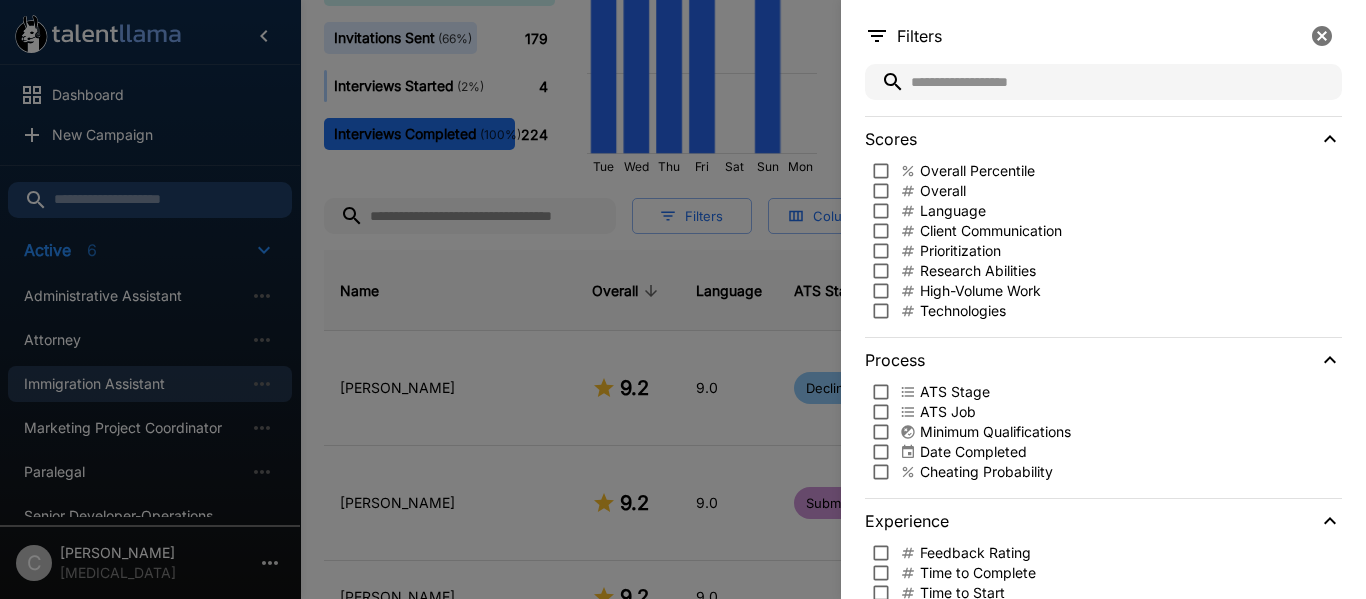 click at bounding box center [683, 299] 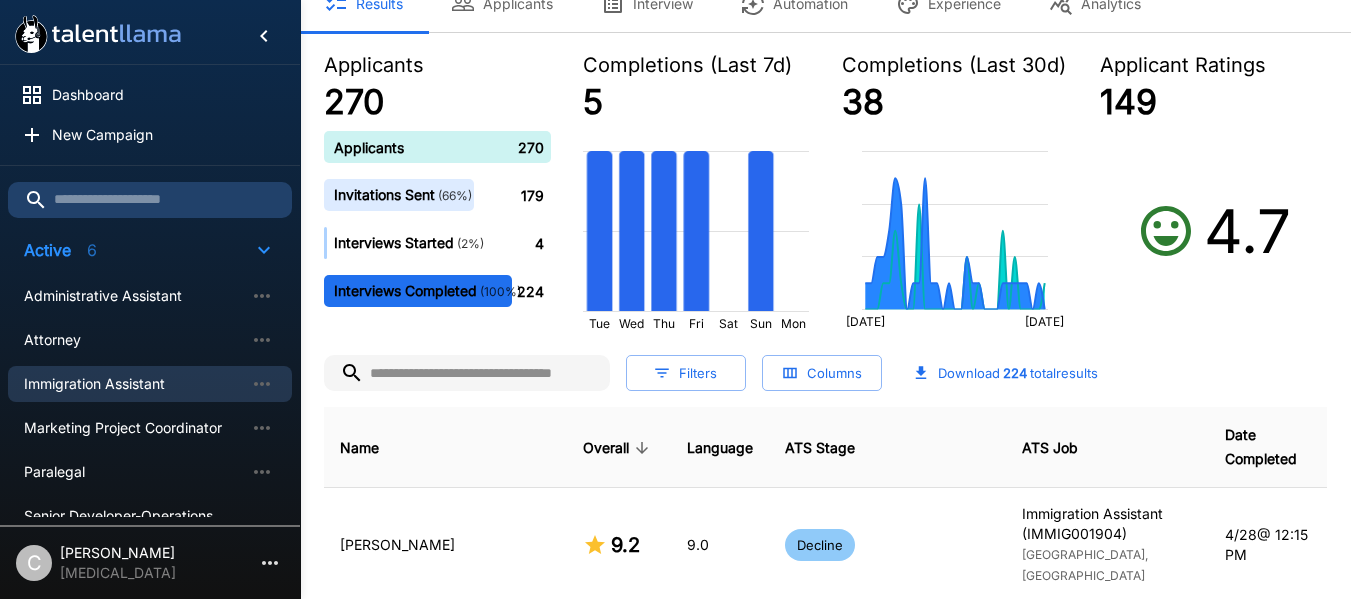 scroll, scrollTop: 115, scrollLeft: 0, axis: vertical 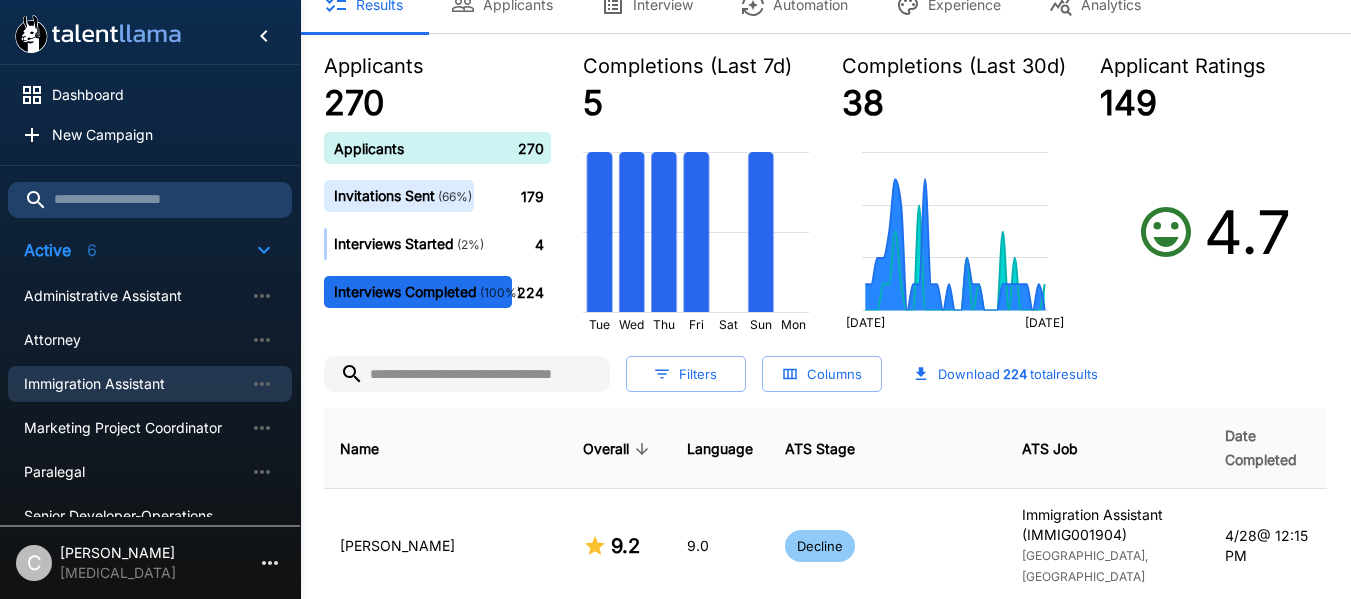 click on "Date Completed" at bounding box center (1268, 448) 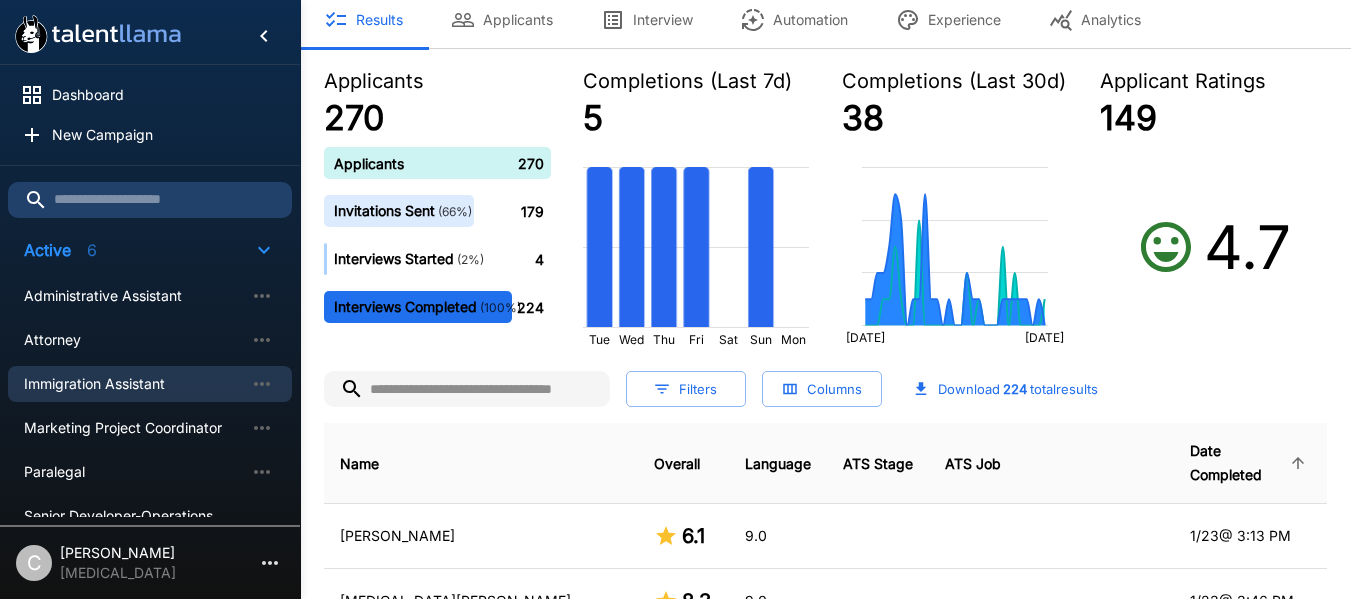 scroll, scrollTop: 115, scrollLeft: 0, axis: vertical 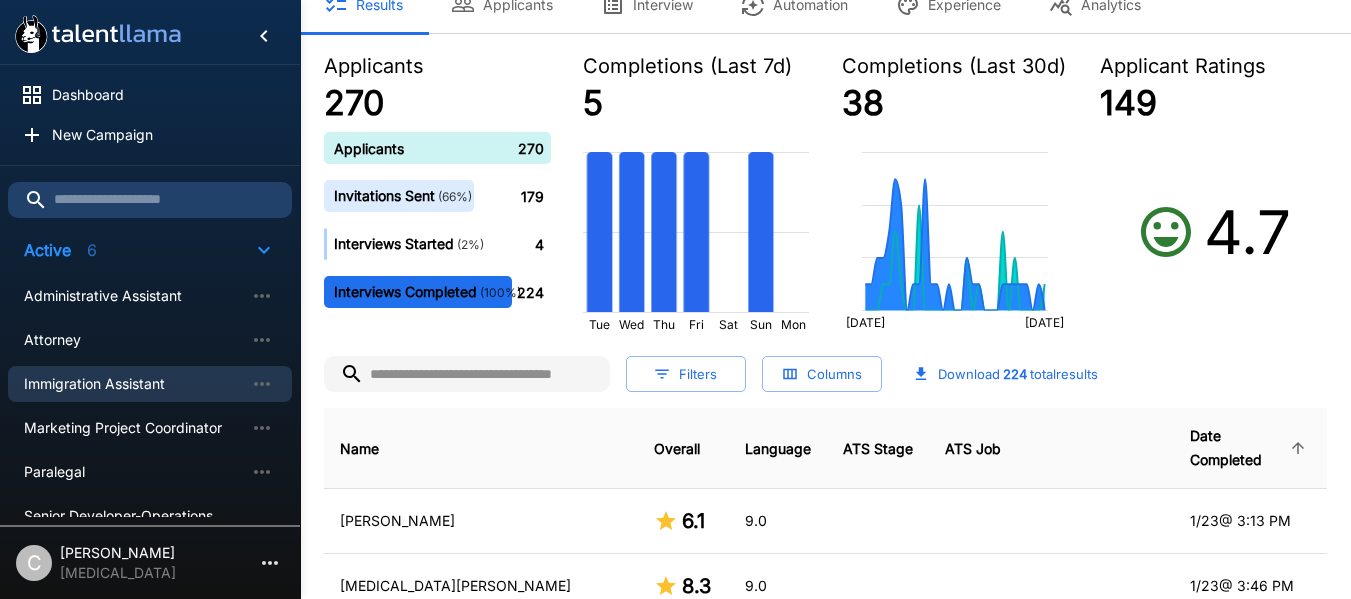click on "Date Completed" at bounding box center (1250, 448) 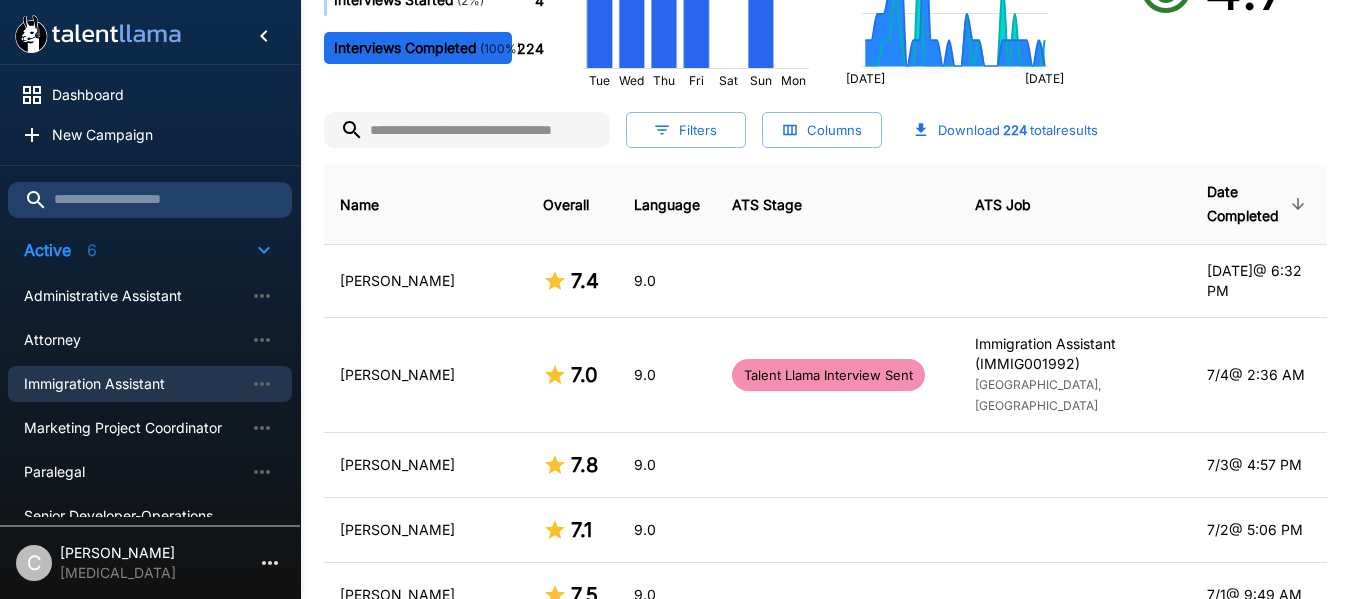 scroll, scrollTop: 360, scrollLeft: 0, axis: vertical 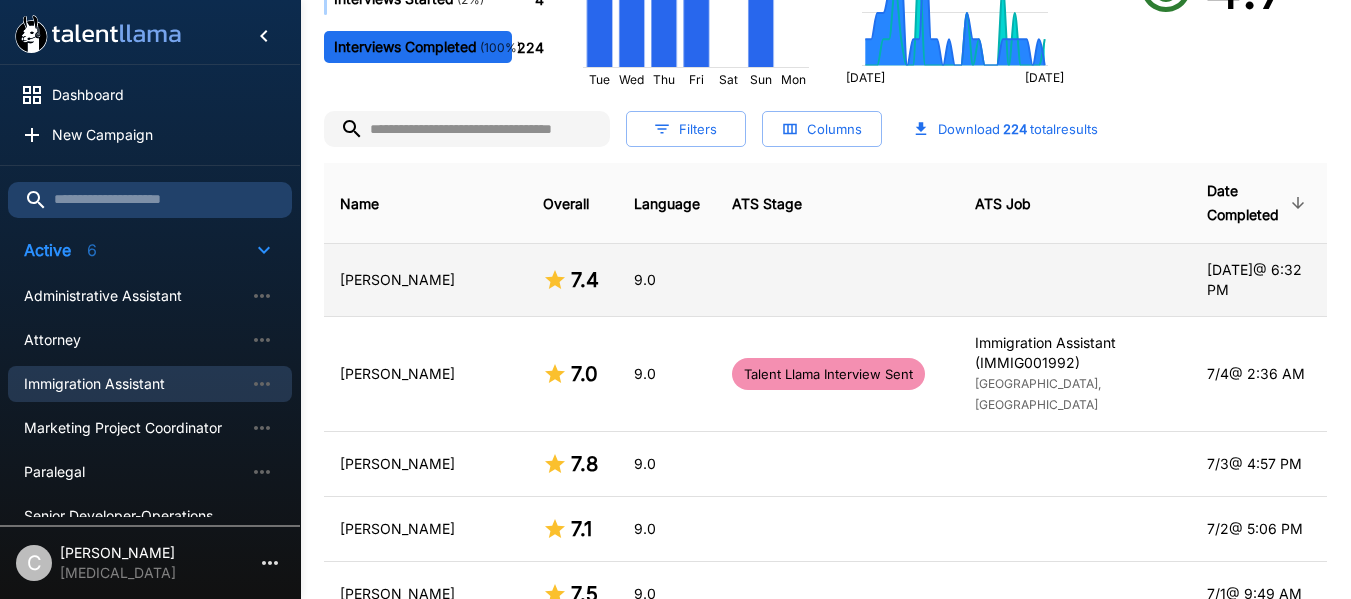 click on "[PERSON_NAME]" at bounding box center [425, 280] 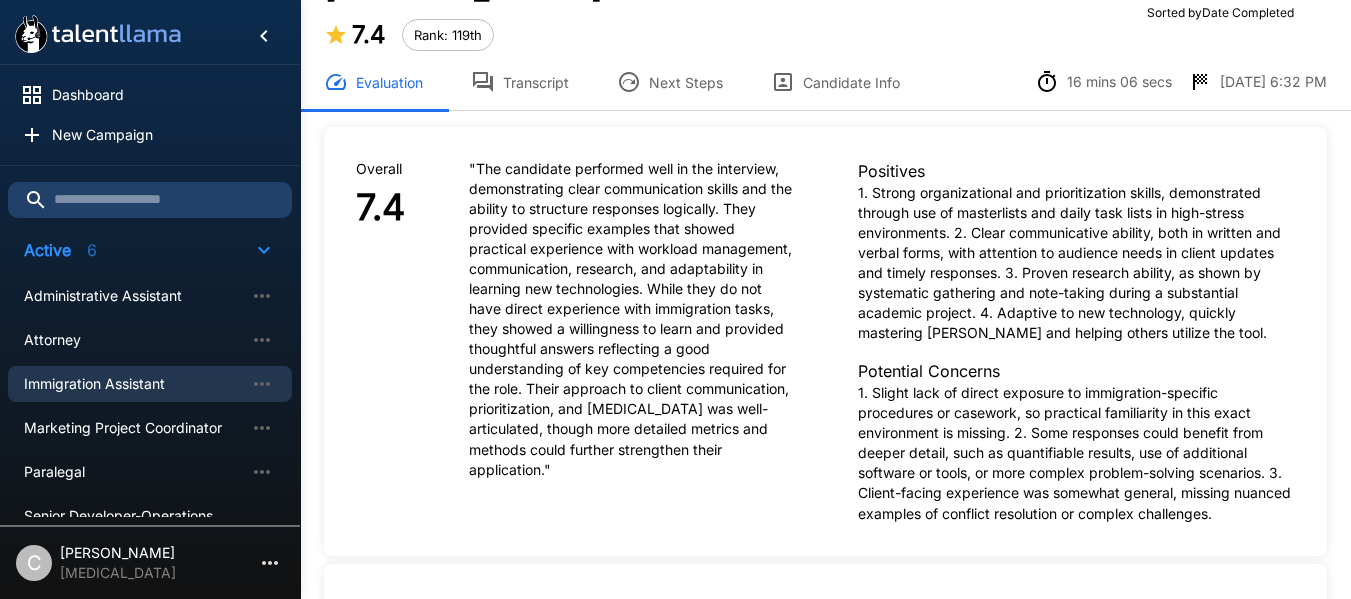 scroll, scrollTop: 0, scrollLeft: 0, axis: both 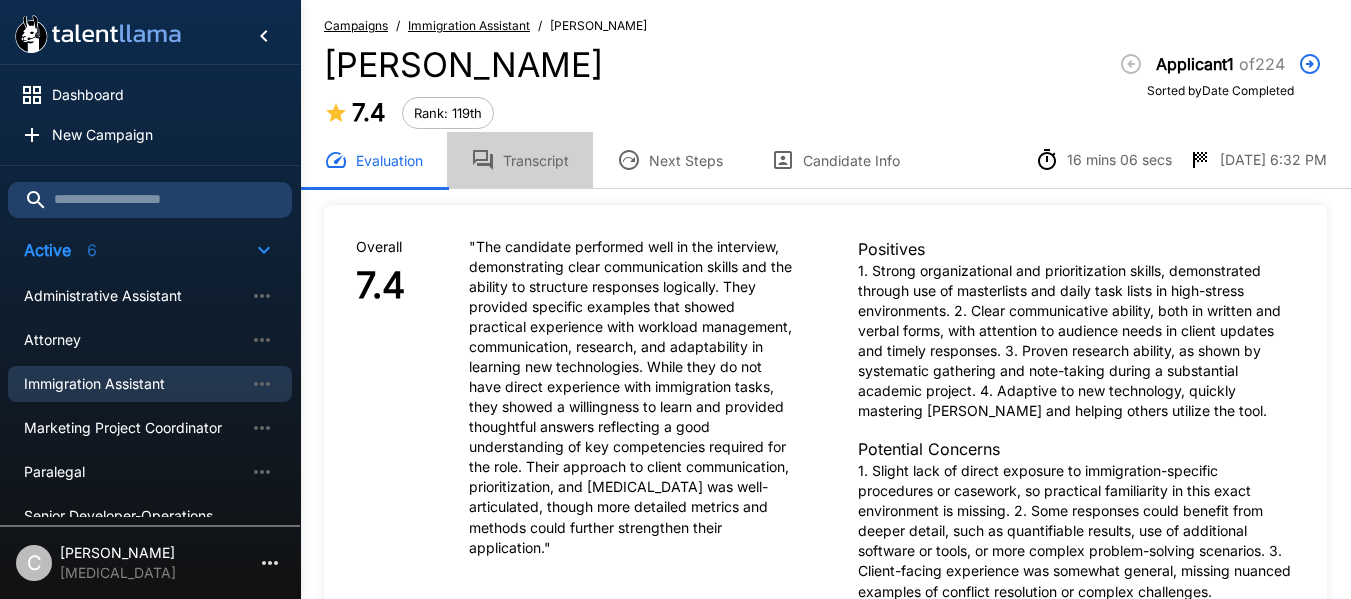 click on "Transcript" at bounding box center (520, 160) 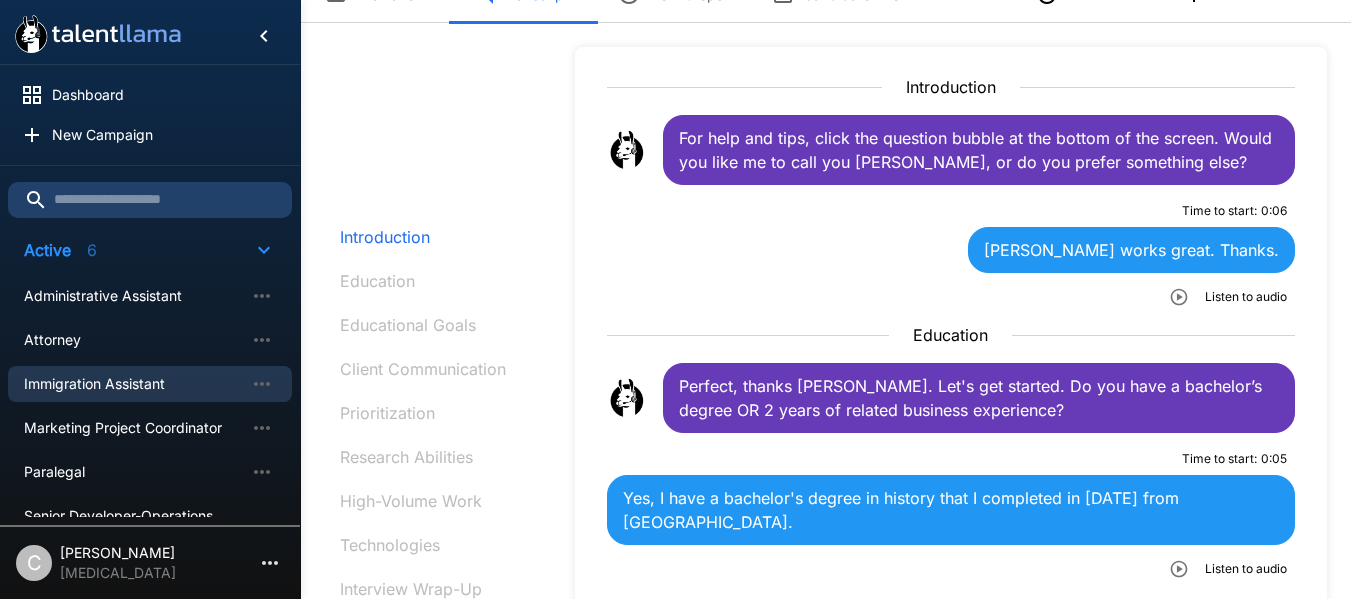 scroll, scrollTop: 0, scrollLeft: 0, axis: both 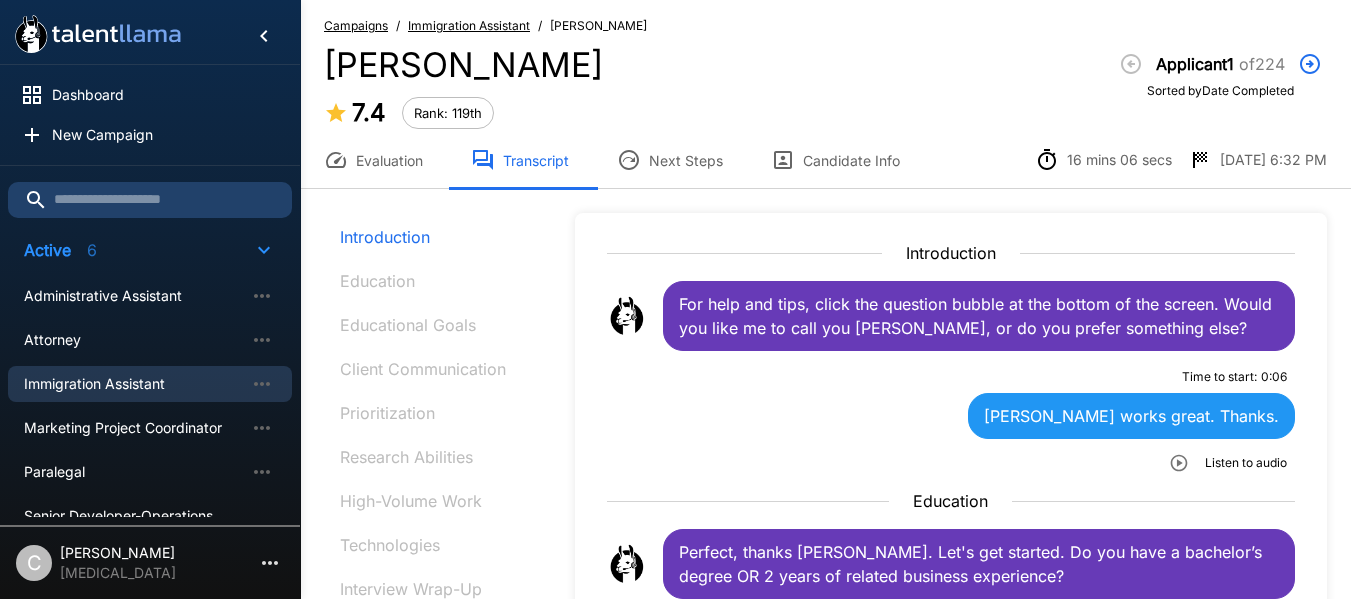 type 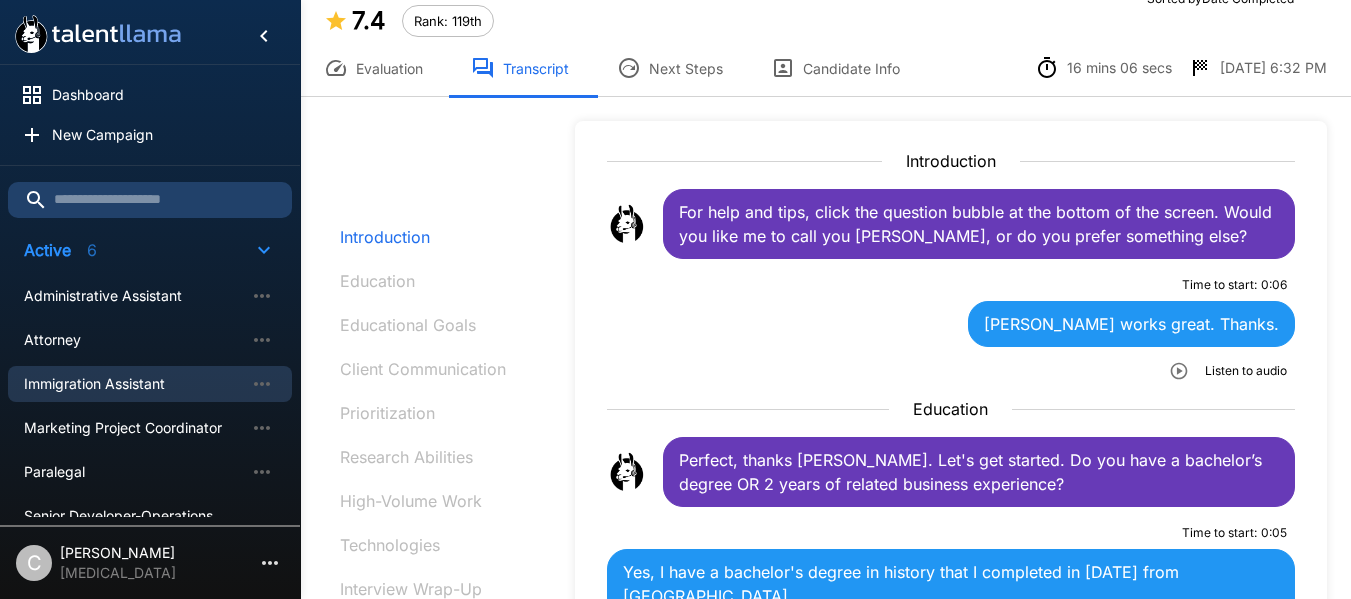 scroll, scrollTop: 94, scrollLeft: 0, axis: vertical 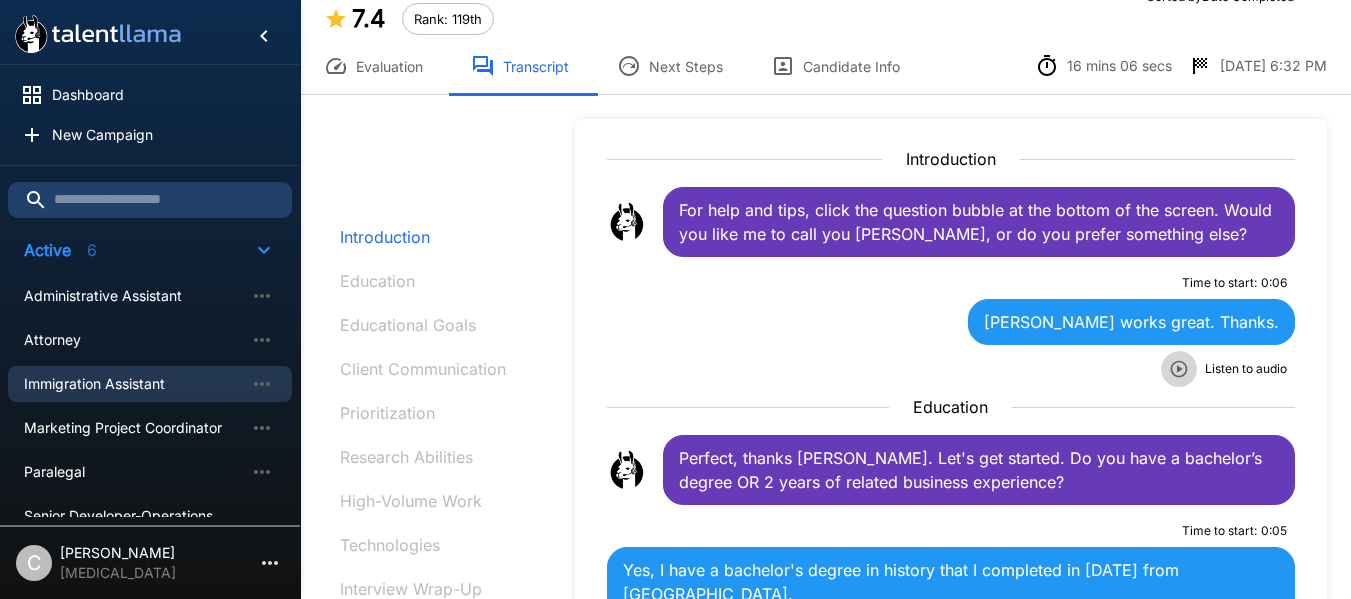 click 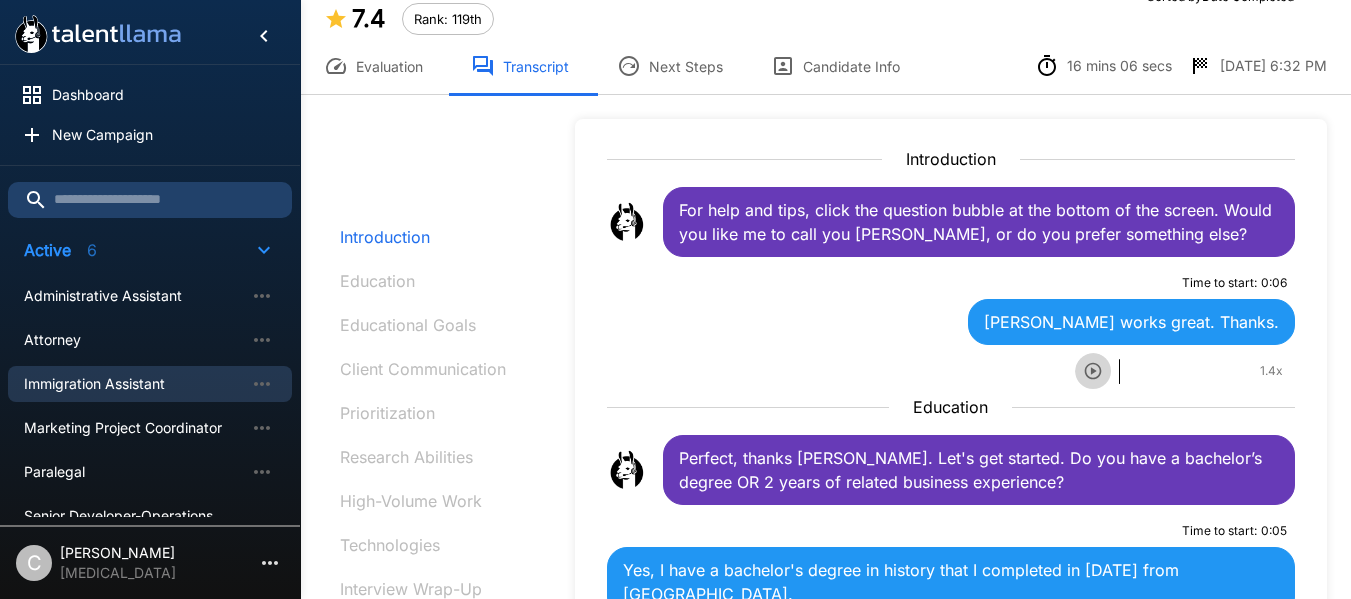 click at bounding box center [1093, 371] 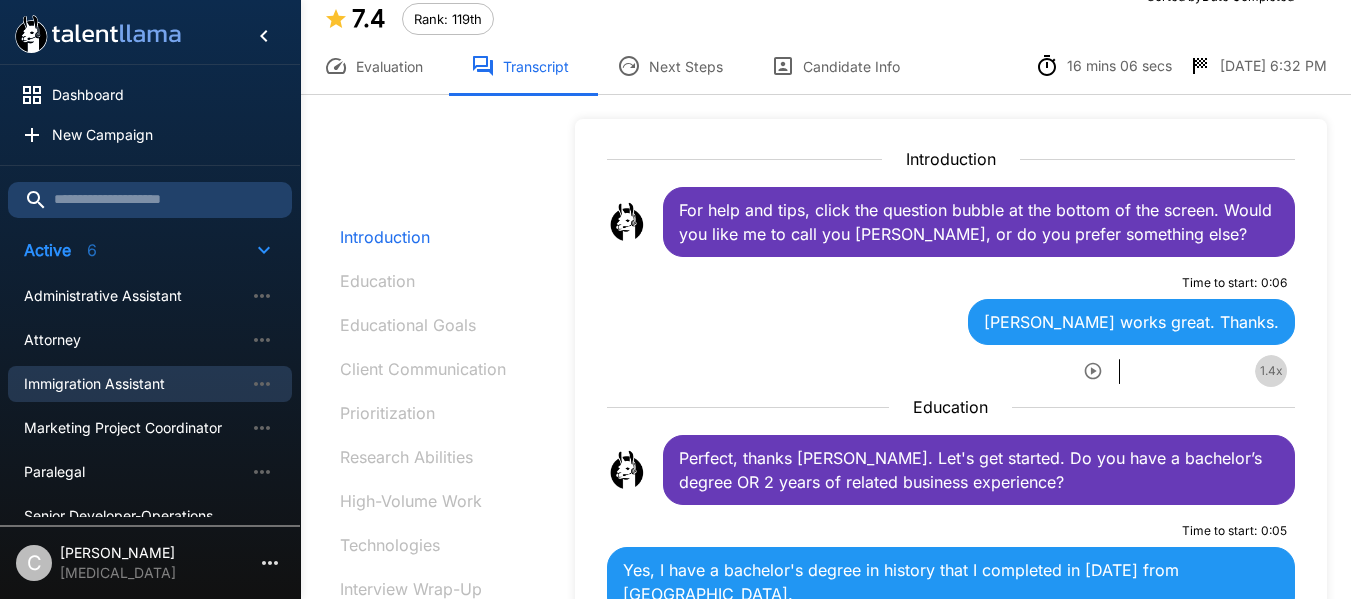 click on "1.4 x" at bounding box center [1271, 371] 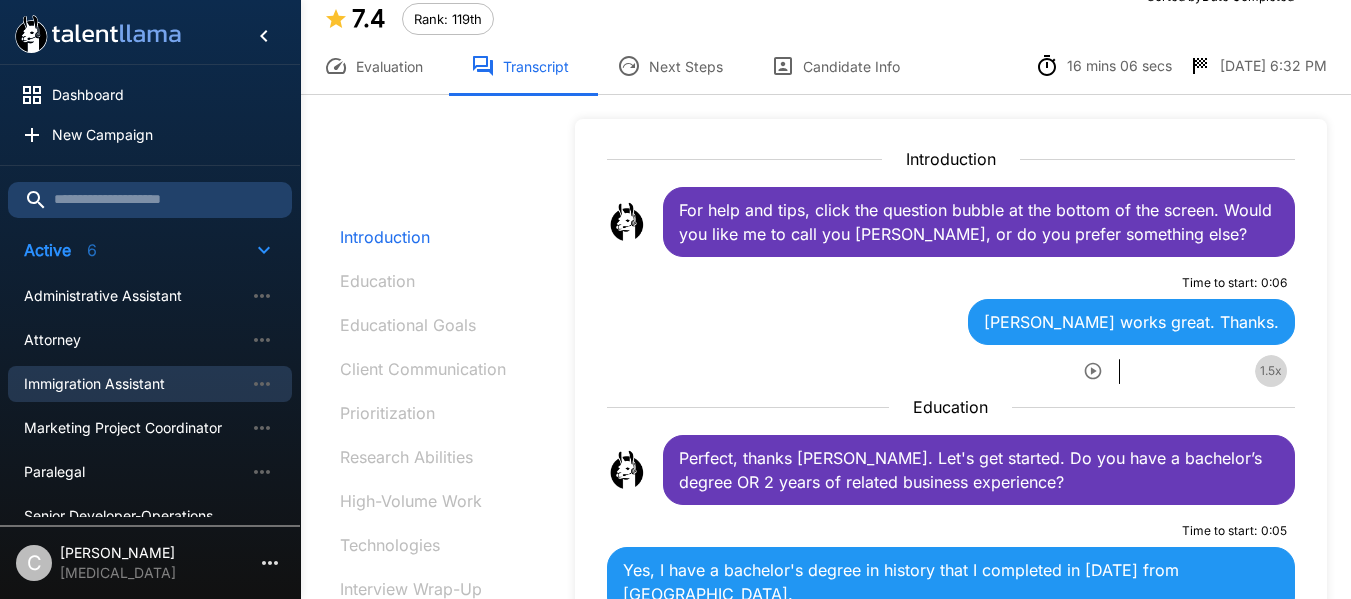click on "1.5 x" at bounding box center (1271, 371) 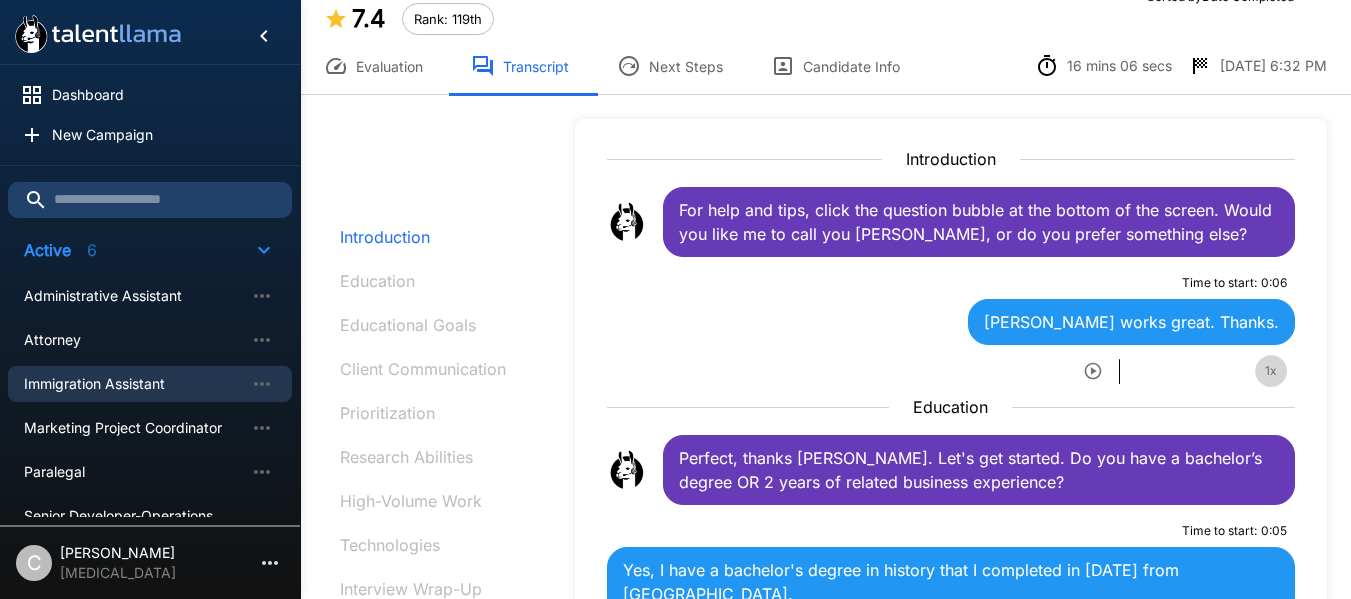 click on "1 x" at bounding box center [1271, 371] 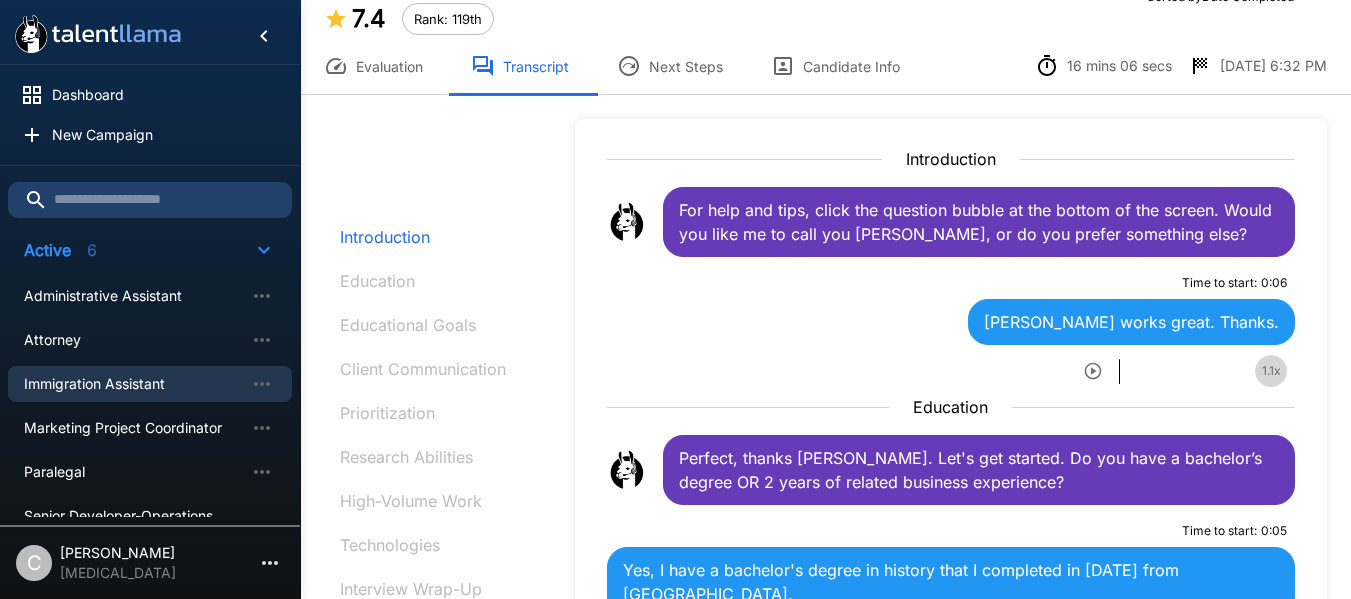 click on "1.1 x" at bounding box center (1271, 371) 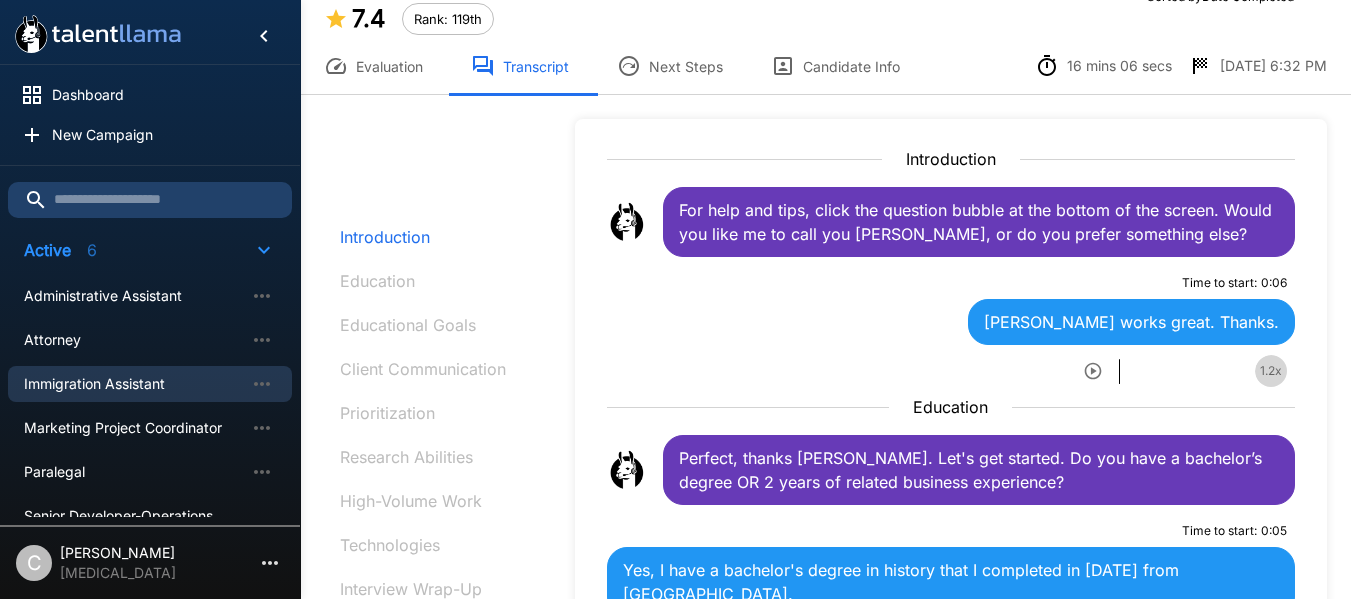 click on "1.2 x" at bounding box center (1271, 371) 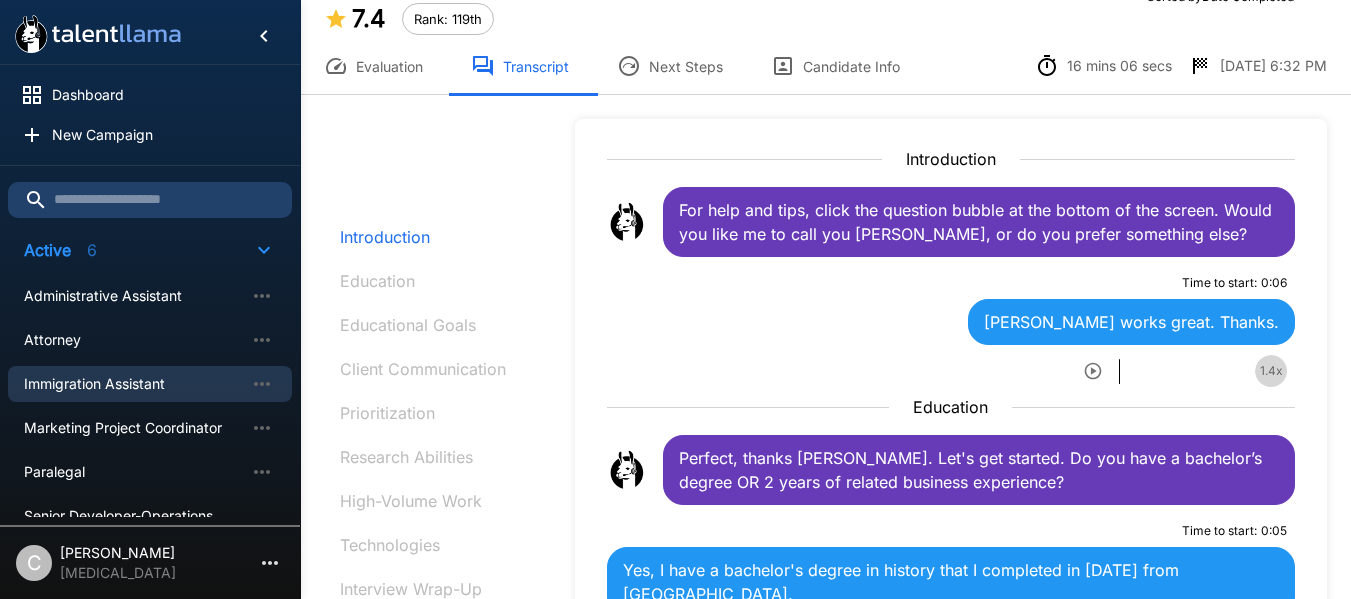 click on "1.4 x" at bounding box center [1271, 371] 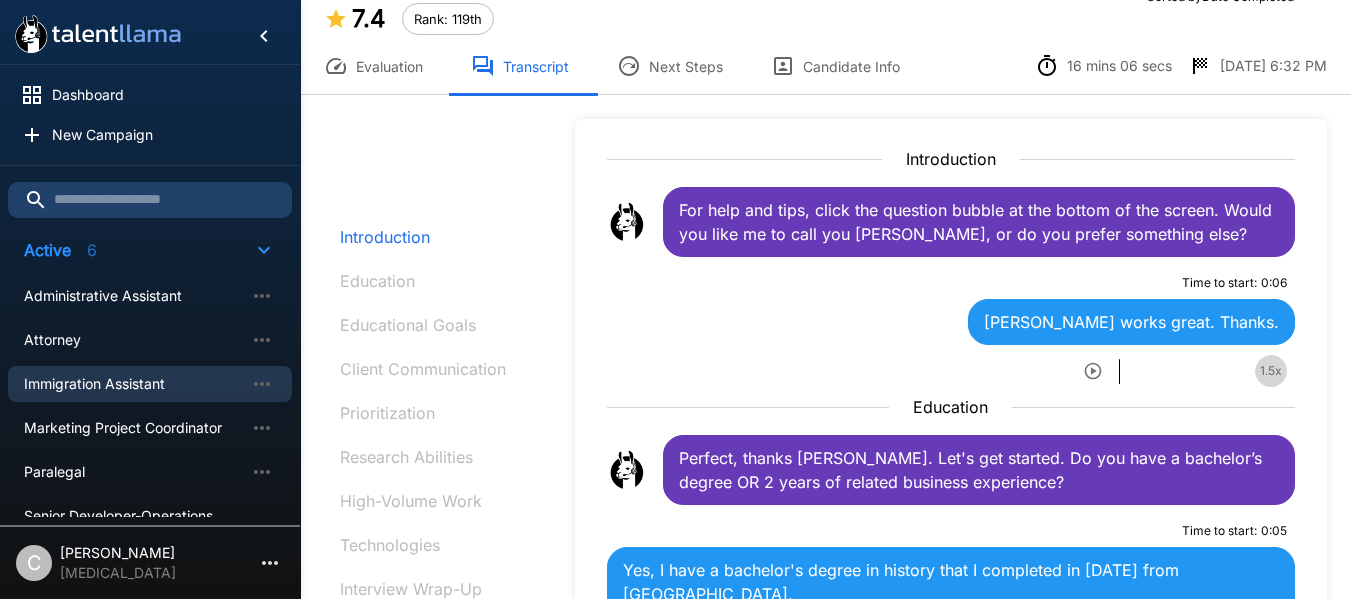 click on "1.5 x" at bounding box center [1271, 371] 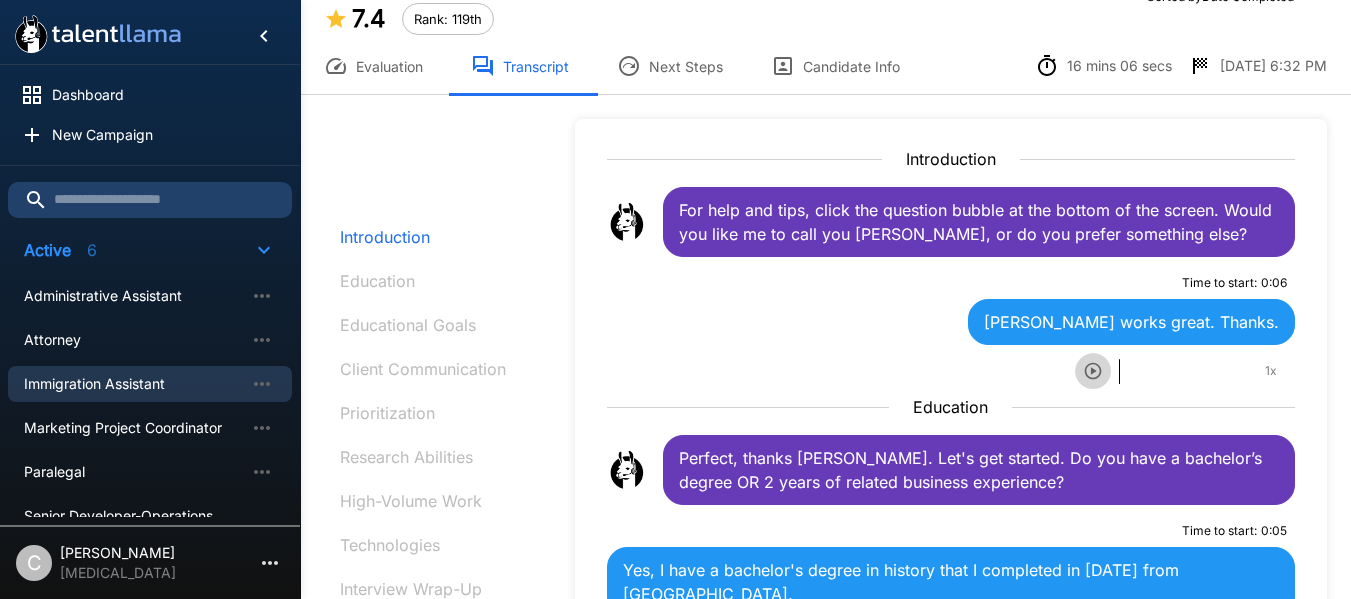 click 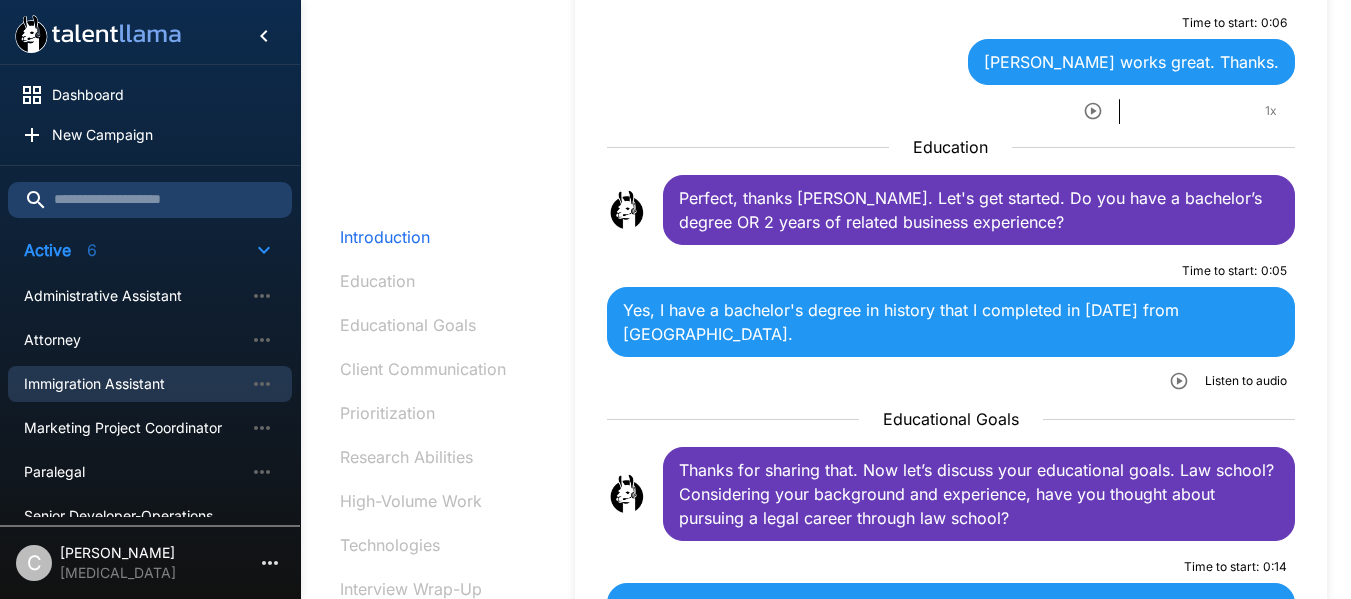 scroll, scrollTop: 356, scrollLeft: 0, axis: vertical 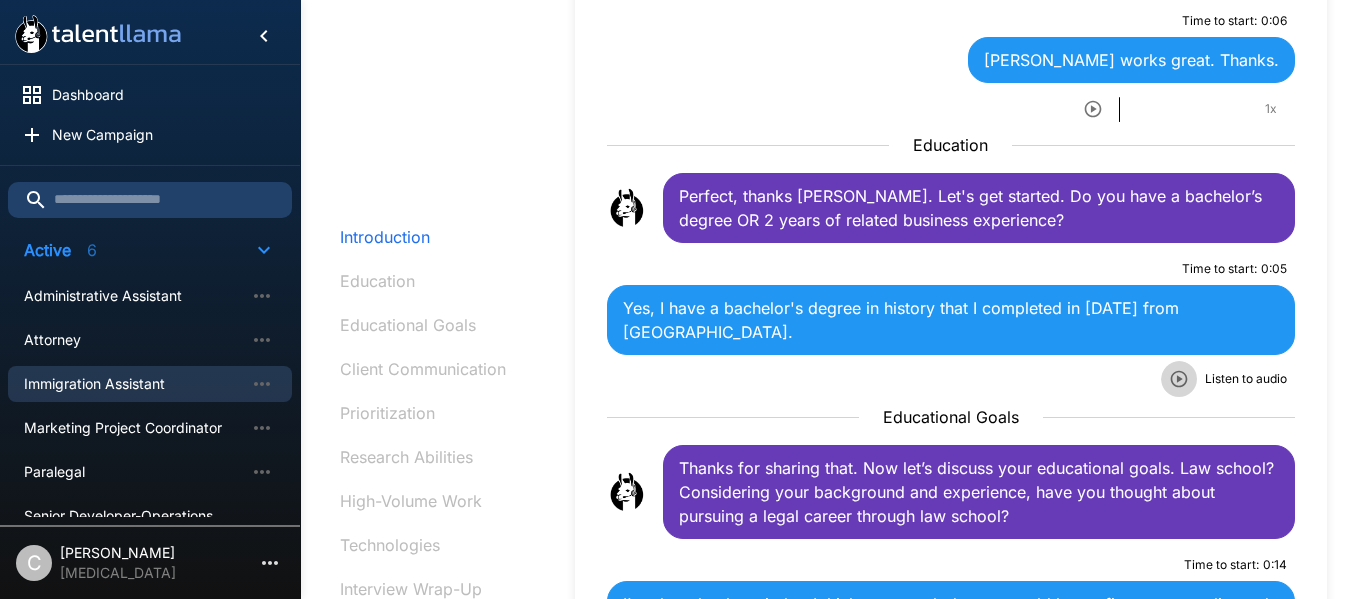 click 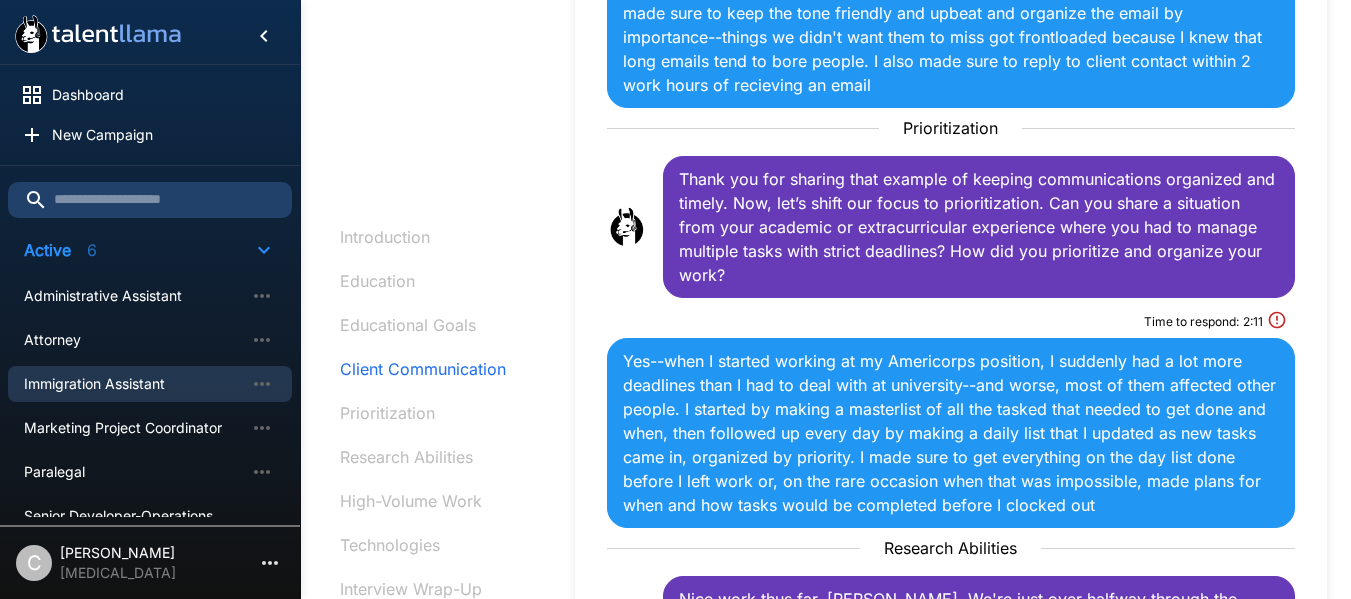 scroll, scrollTop: 1716, scrollLeft: 0, axis: vertical 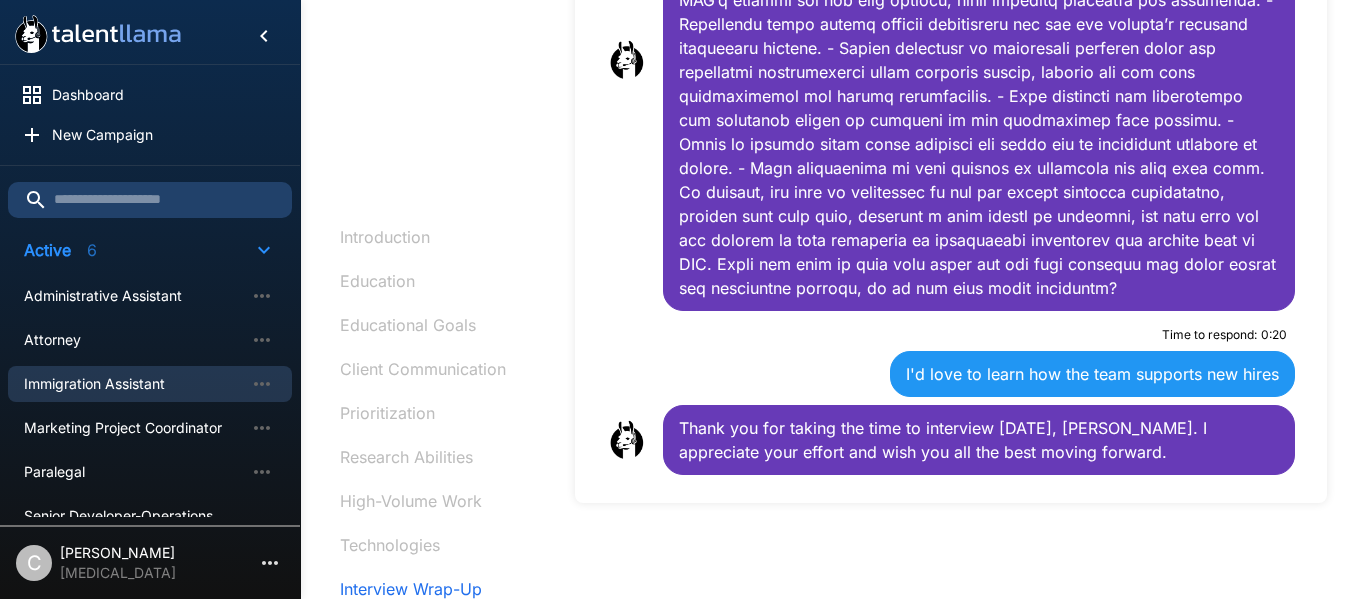 click on "I'd love to learn how the team supports new hires" at bounding box center [1092, 374] 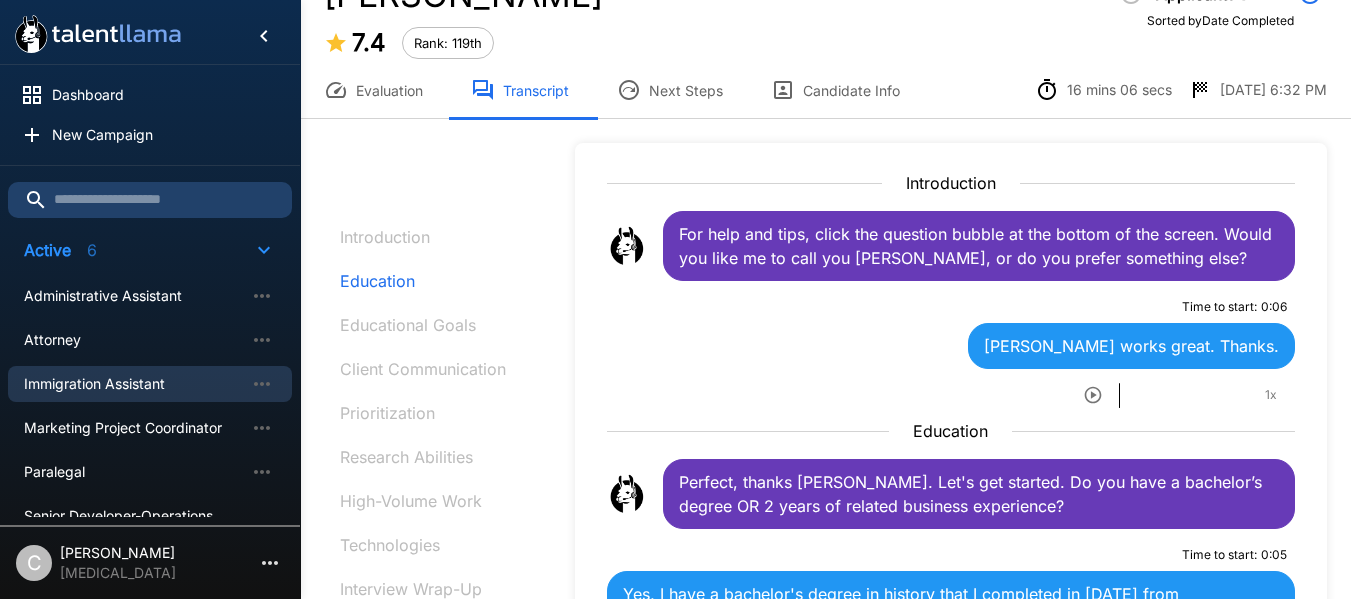scroll, scrollTop: 0, scrollLeft: 0, axis: both 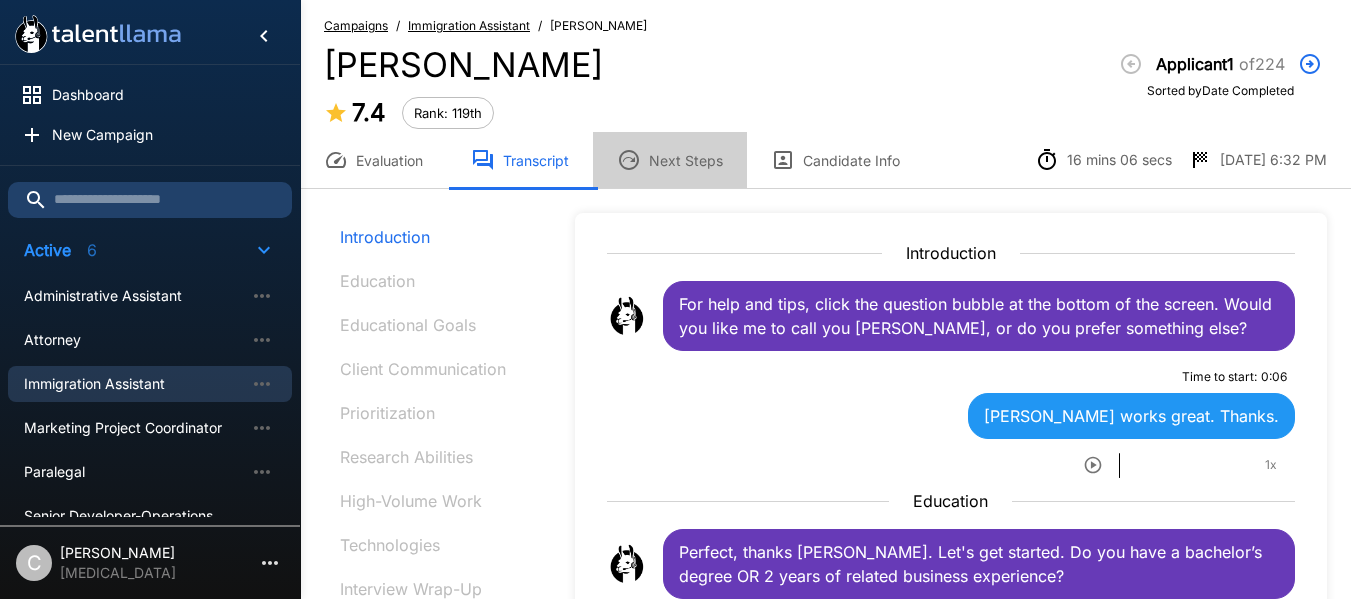 drag, startPoint x: 678, startPoint y: 162, endPoint x: 668, endPoint y: 173, distance: 14.866069 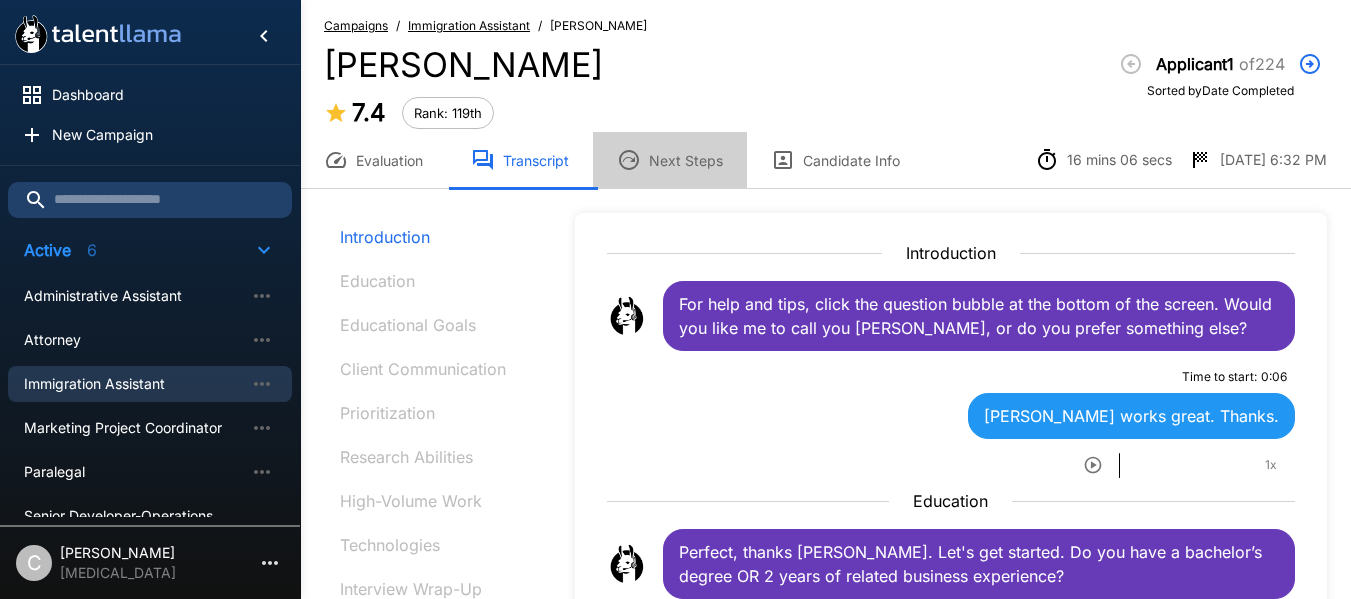 click on "Next Steps" at bounding box center (670, 160) 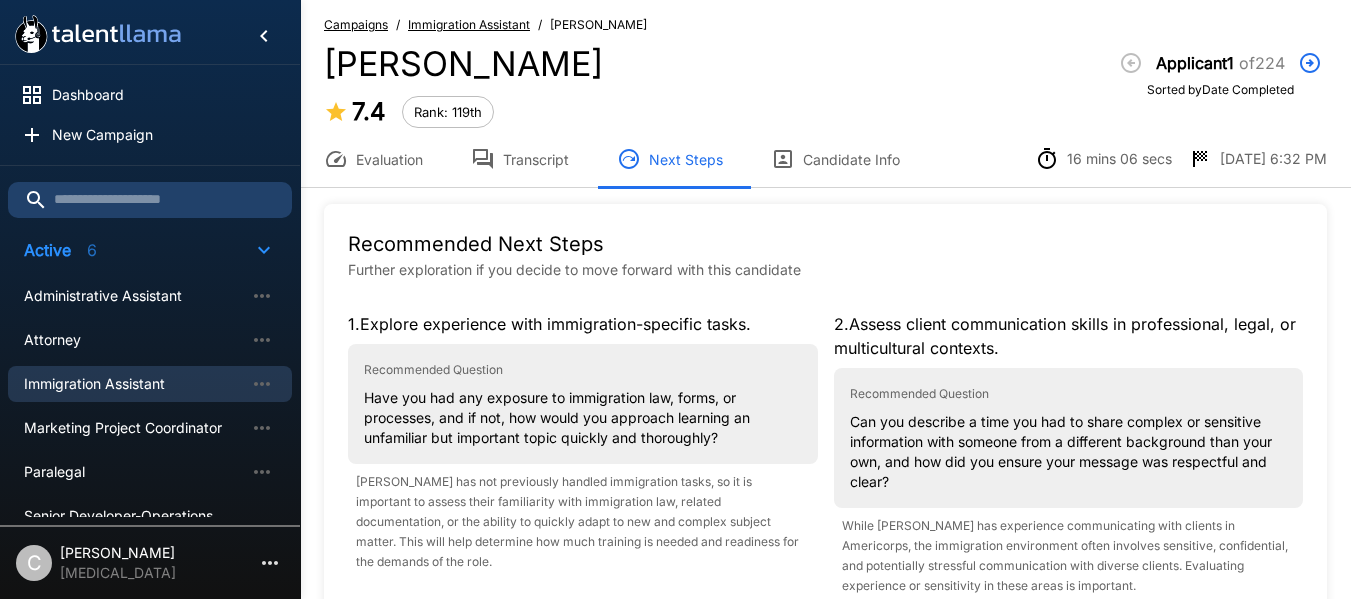 scroll, scrollTop: 2, scrollLeft: 0, axis: vertical 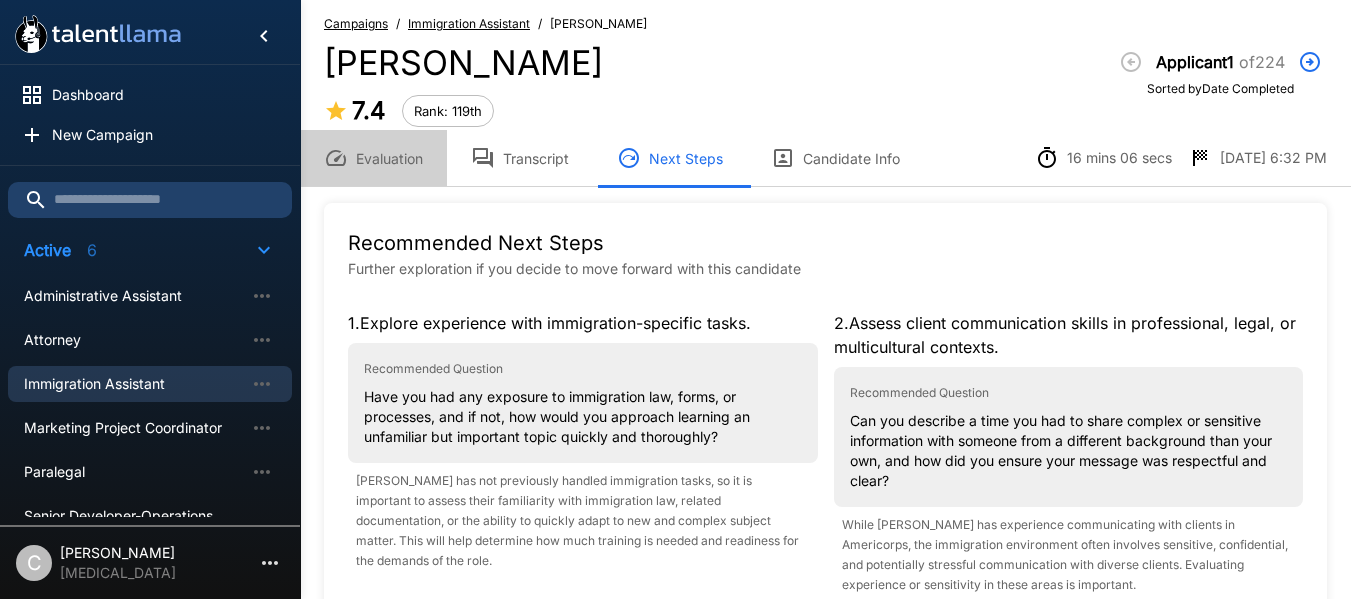 click on "Evaluation" at bounding box center (373, 158) 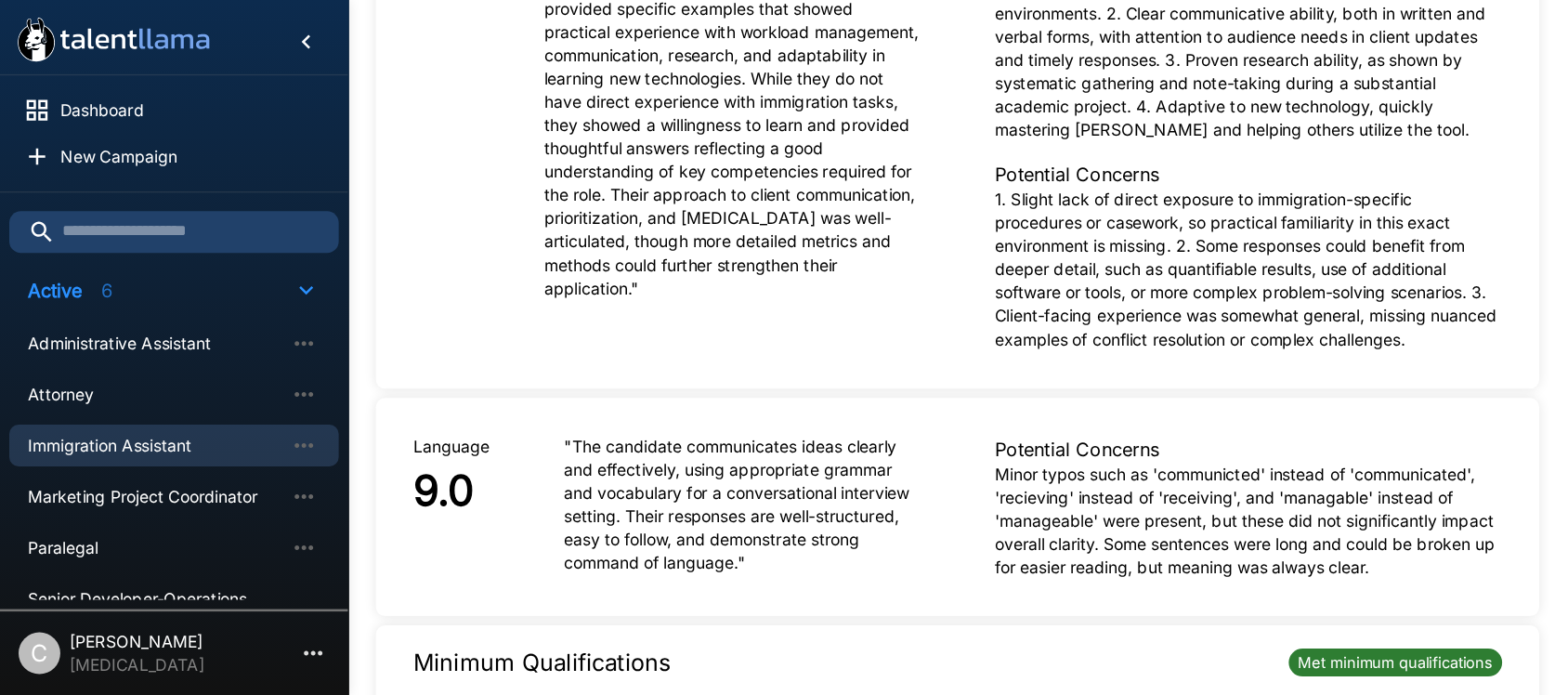 scroll, scrollTop: 288, scrollLeft: 0, axis: vertical 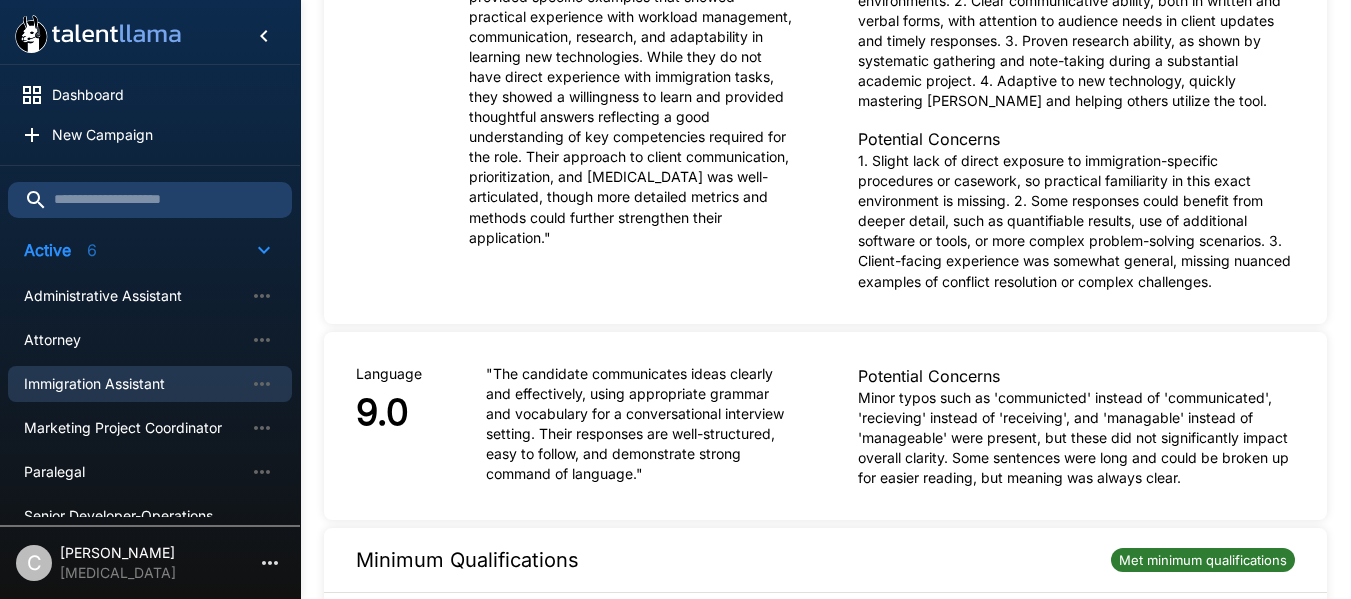 type 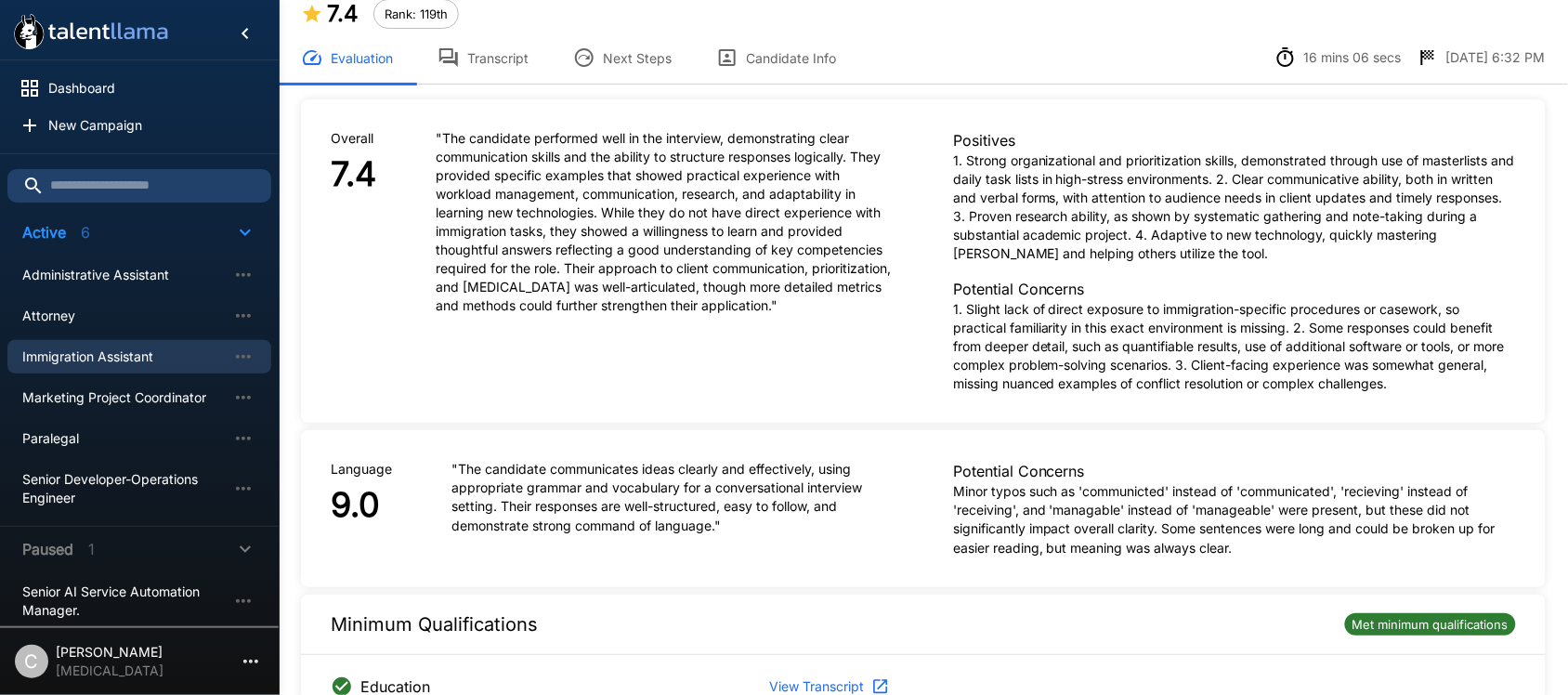 scroll, scrollTop: 0, scrollLeft: 0, axis: both 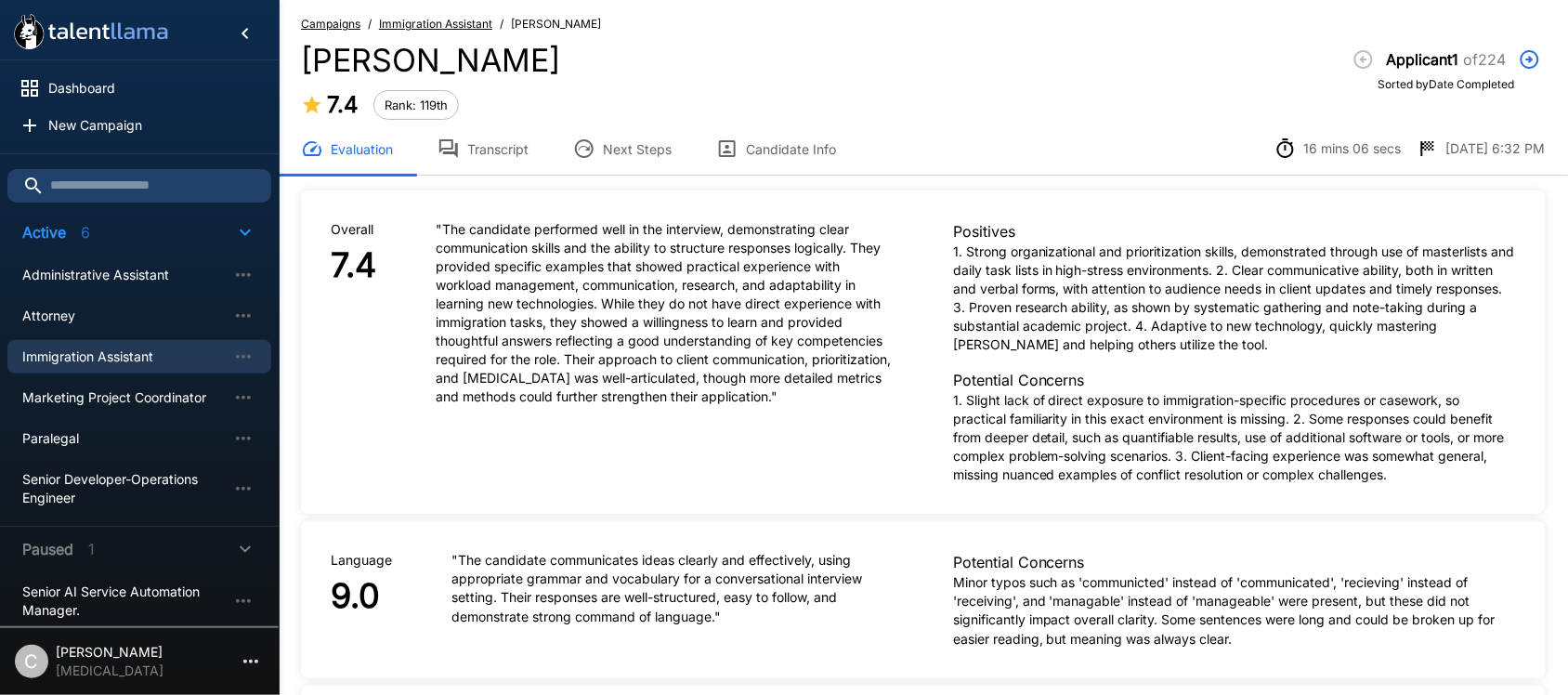 click on "Transcript" at bounding box center [483, 149] 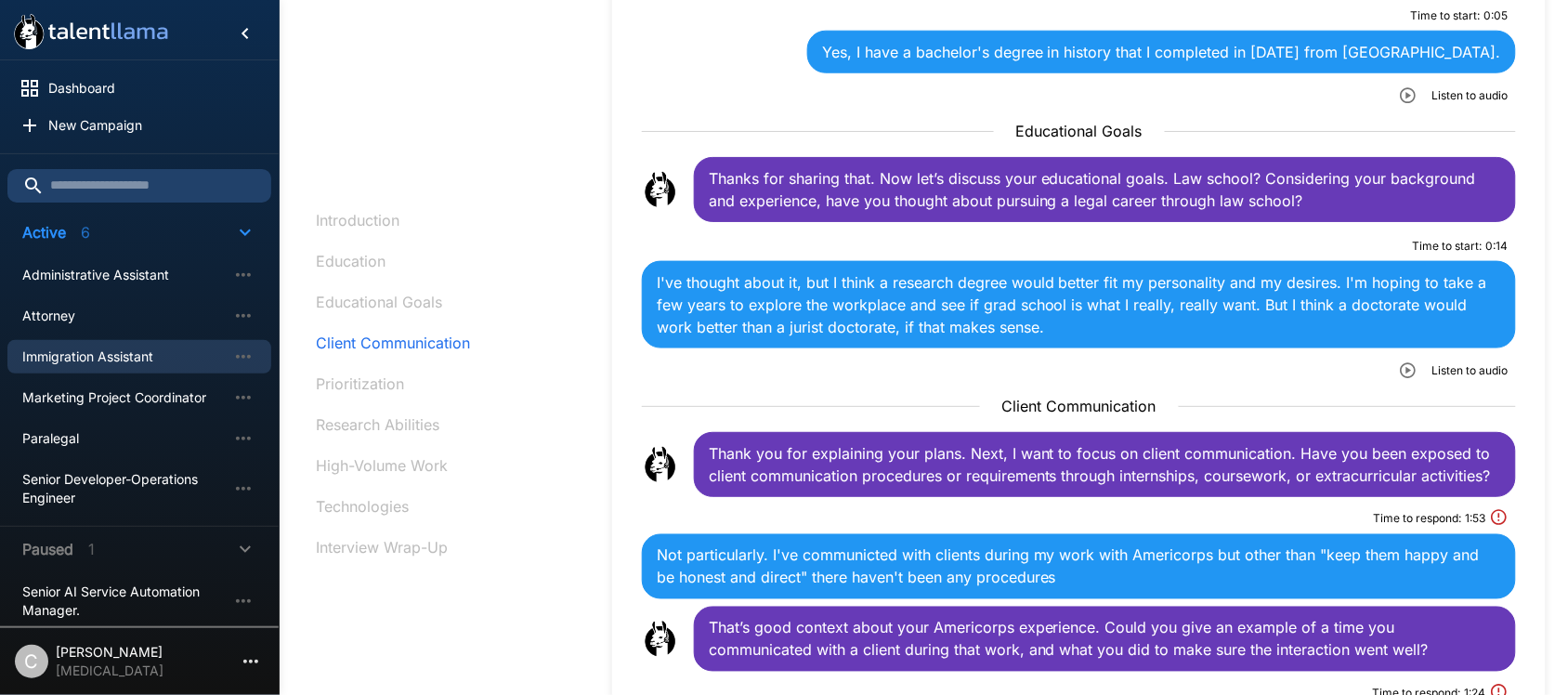 scroll, scrollTop: 0, scrollLeft: 0, axis: both 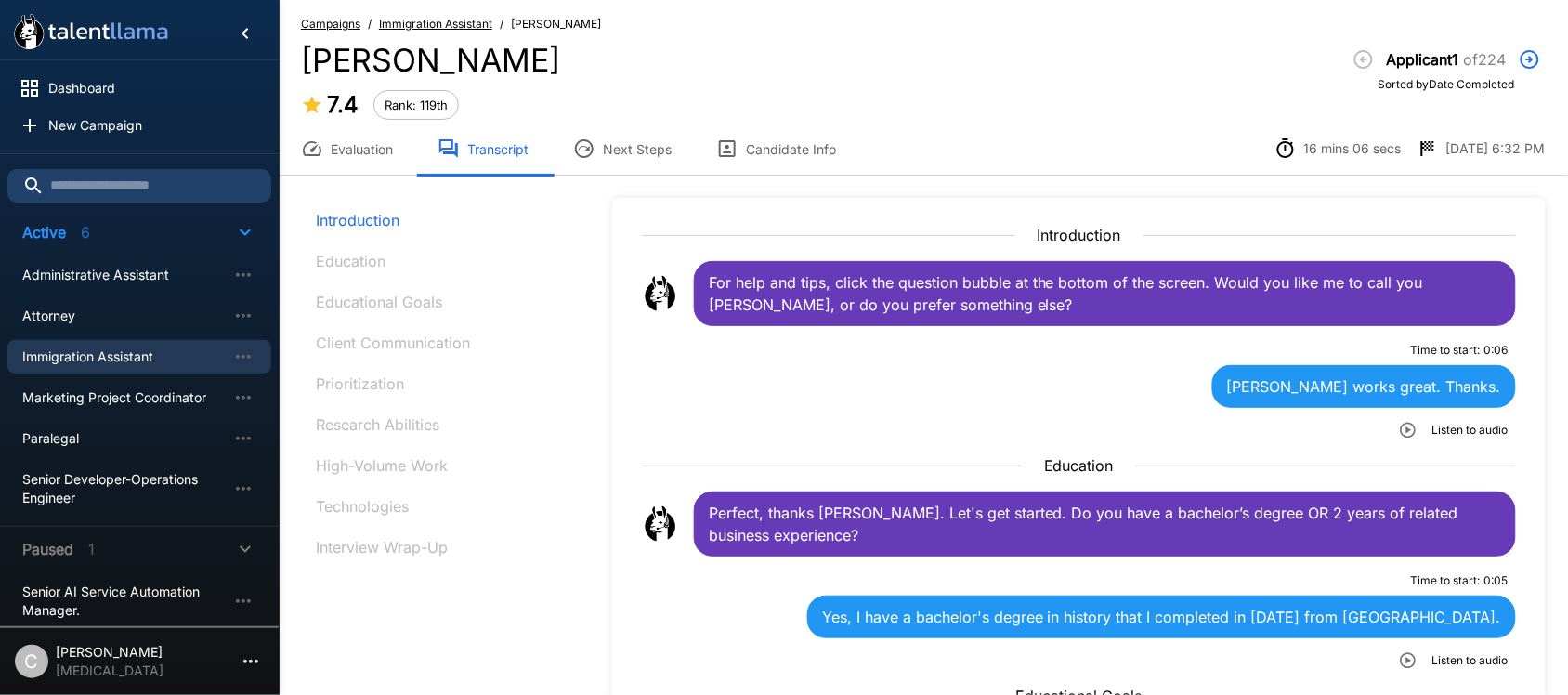 click on "Next Steps" at bounding box center (622, 149) 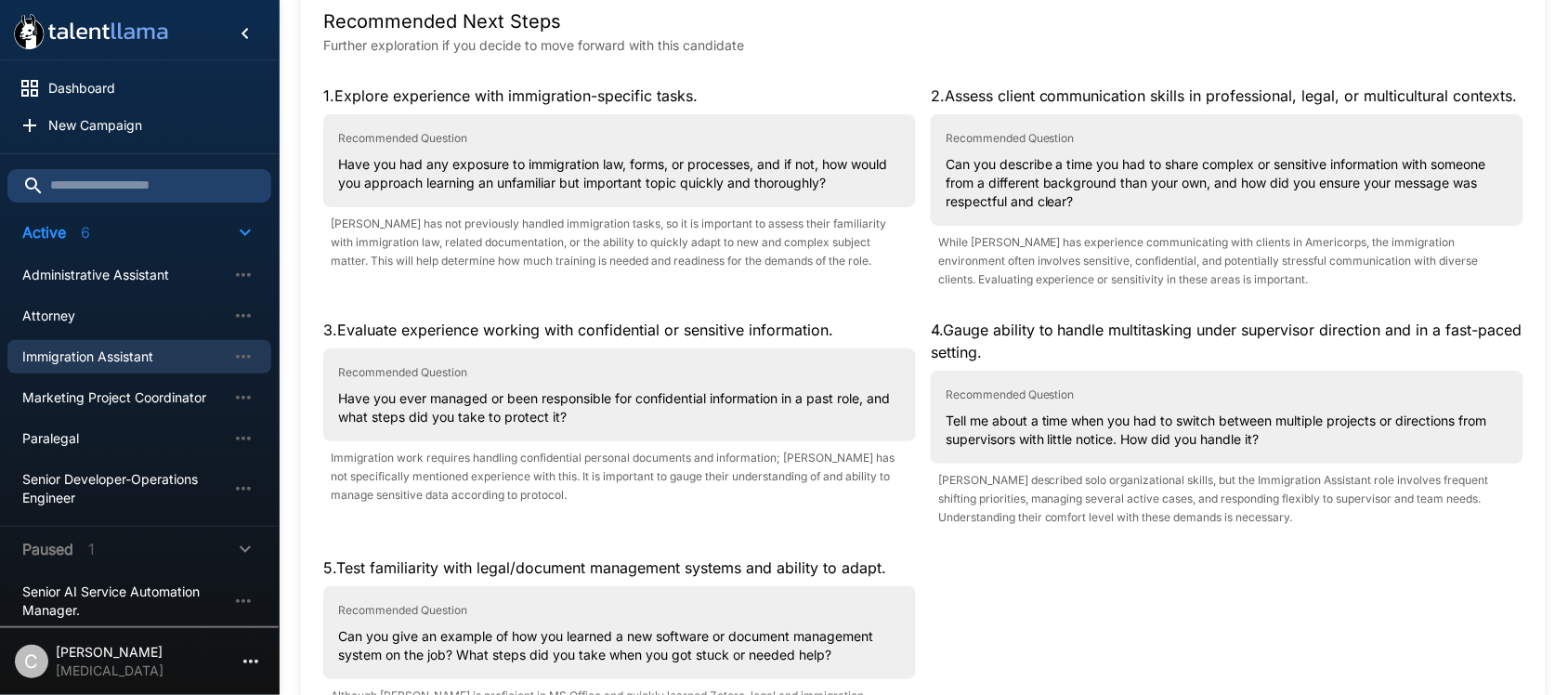 scroll, scrollTop: 232, scrollLeft: 0, axis: vertical 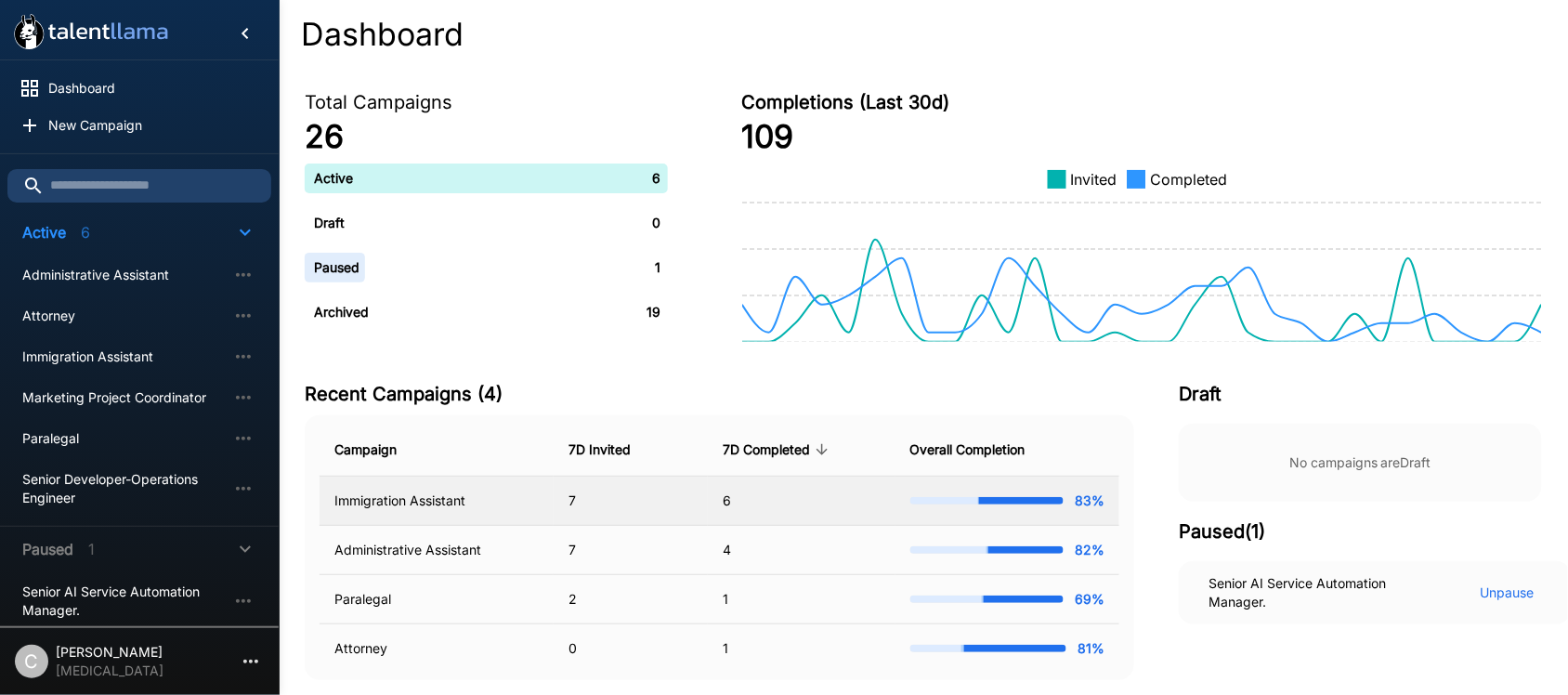 click on "Immigration Assistant" at bounding box center [437, 501] 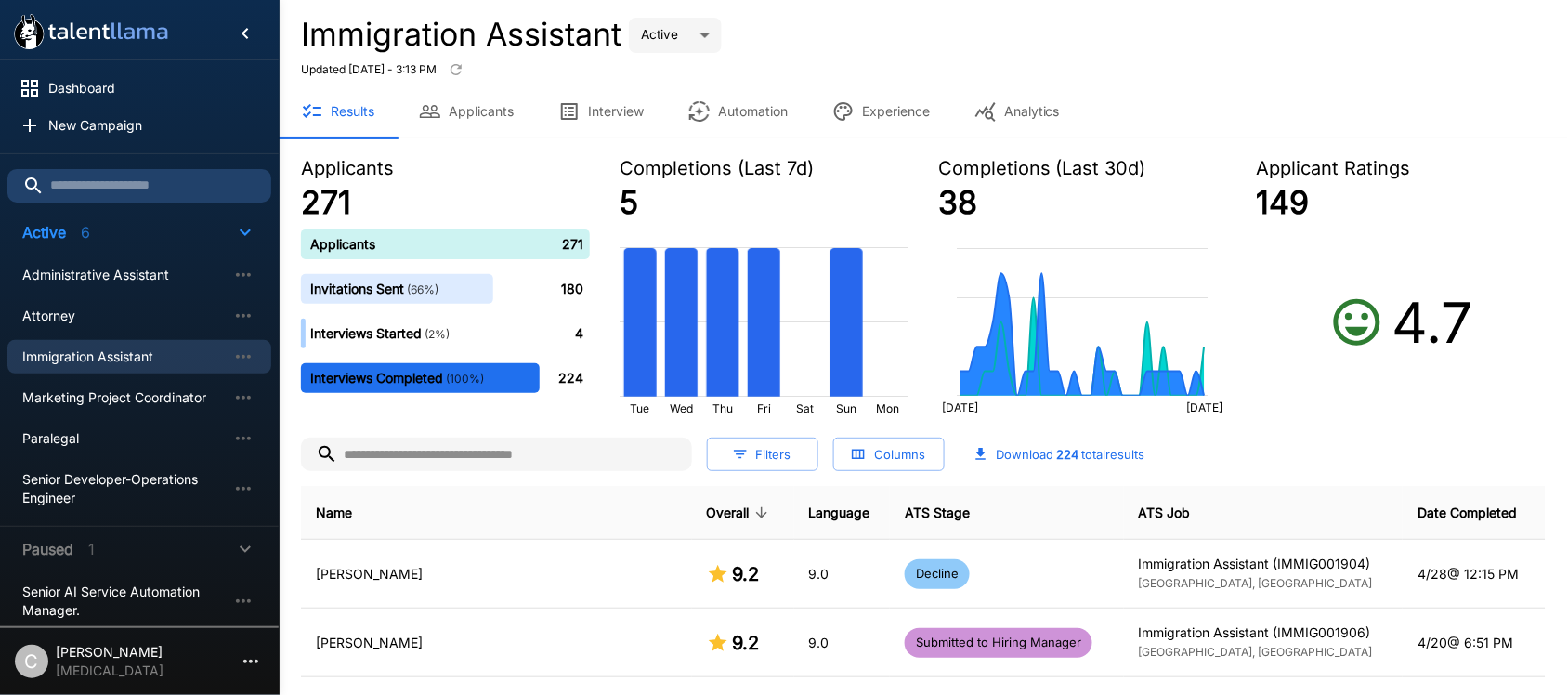 scroll, scrollTop: 325, scrollLeft: 0, axis: vertical 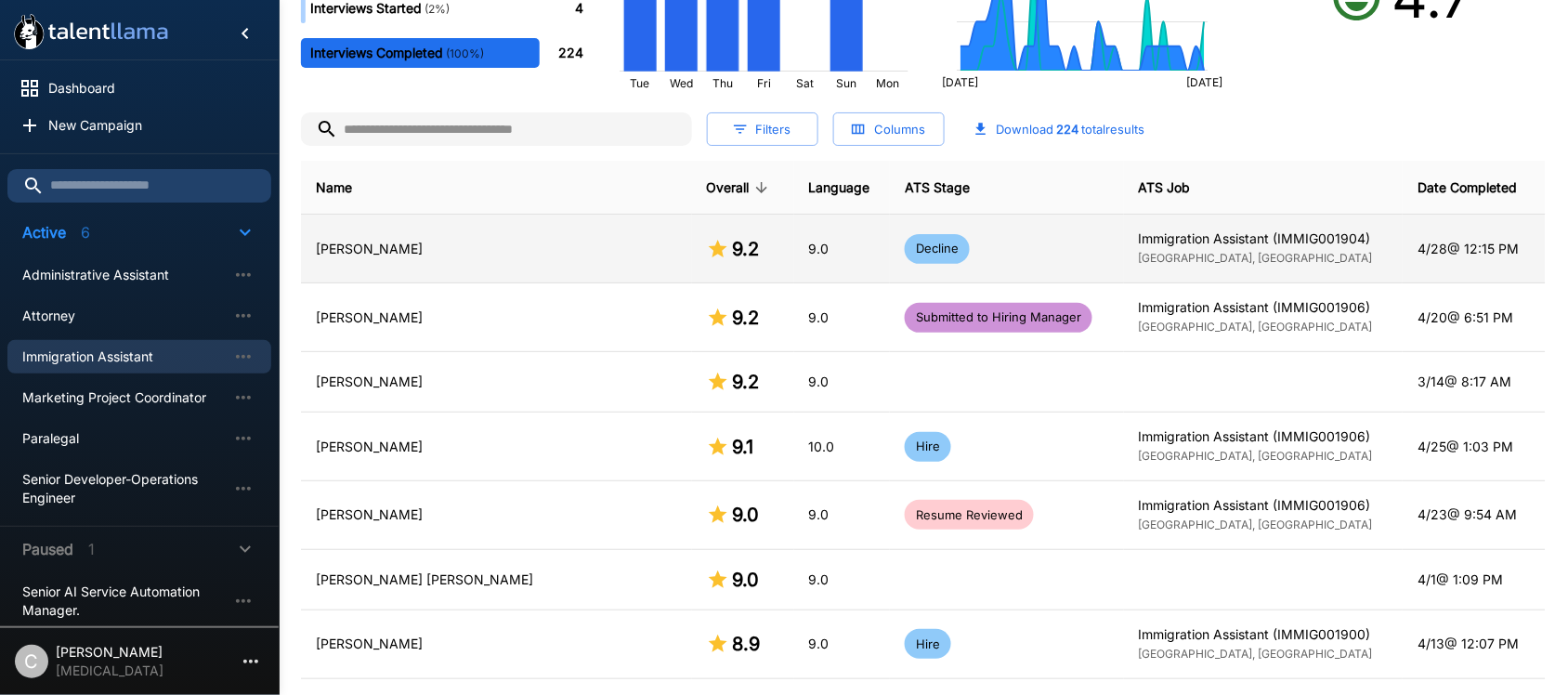 click on "[PERSON_NAME]" at bounding box center [496, 249] 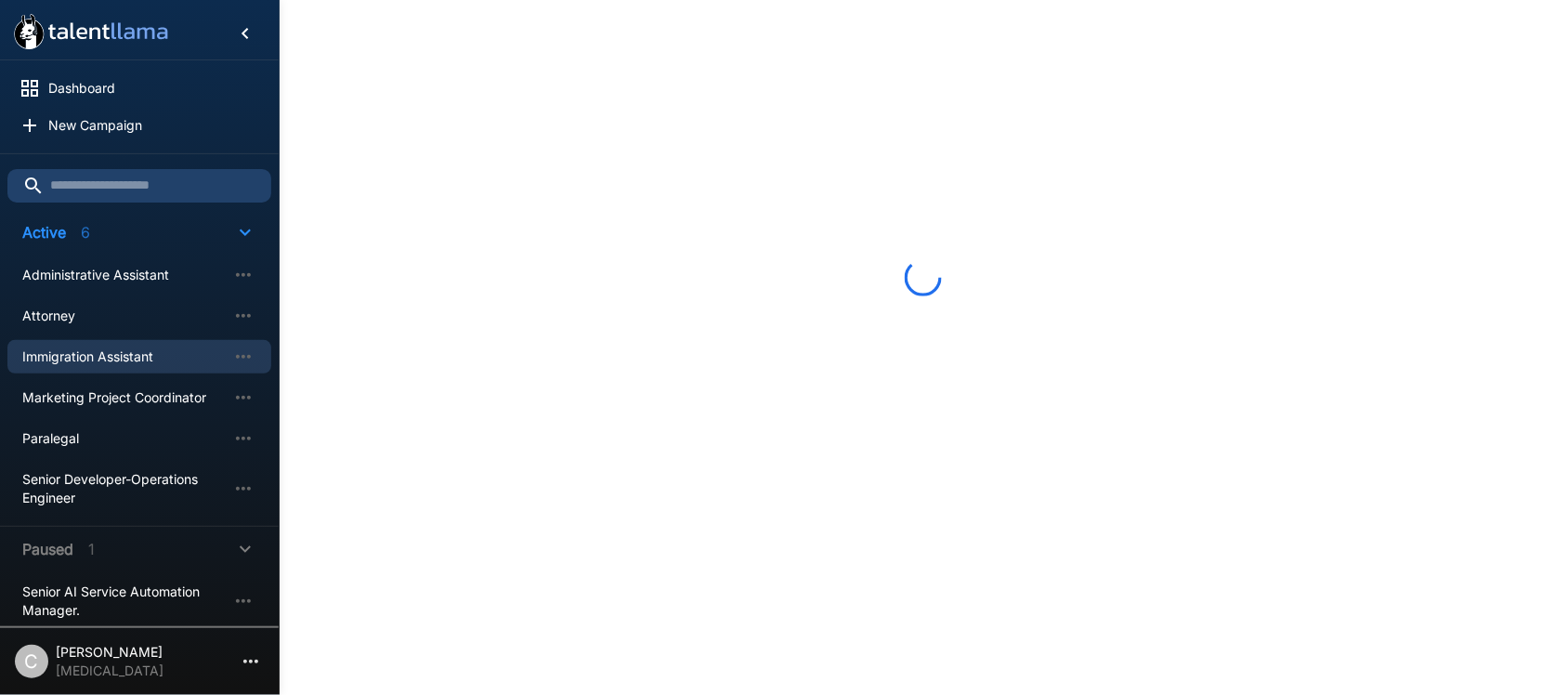 scroll, scrollTop: 0, scrollLeft: 0, axis: both 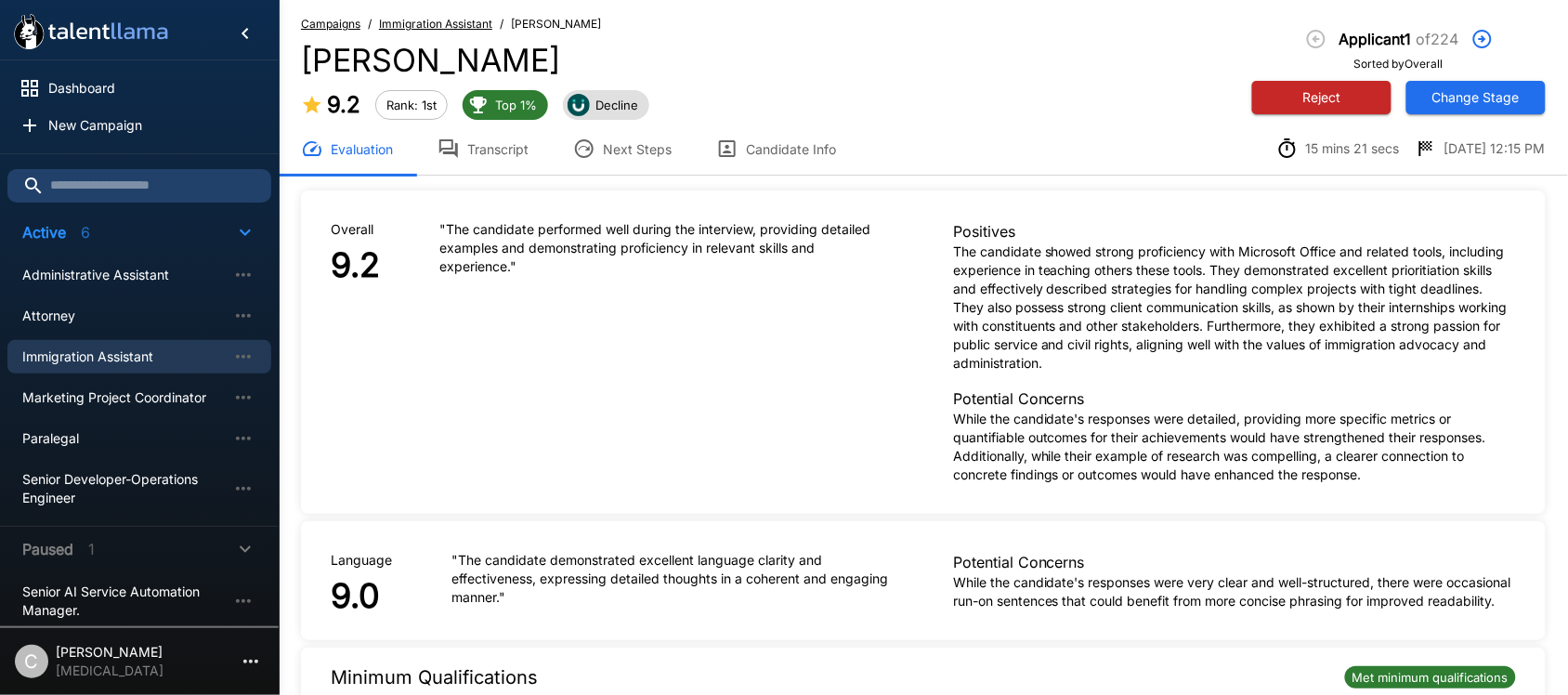 click on "Decline" at bounding box center (617, 105) 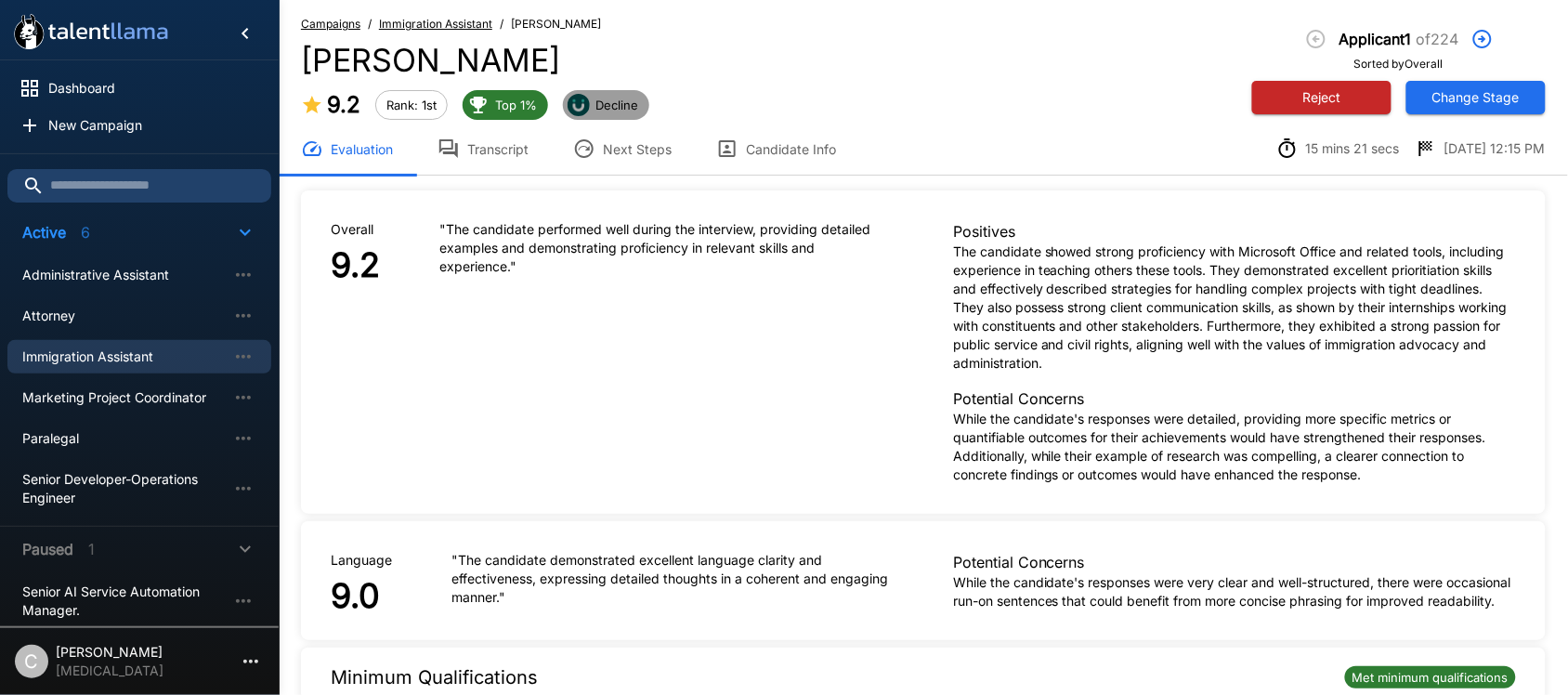 click on "Decline" at bounding box center (617, 105) 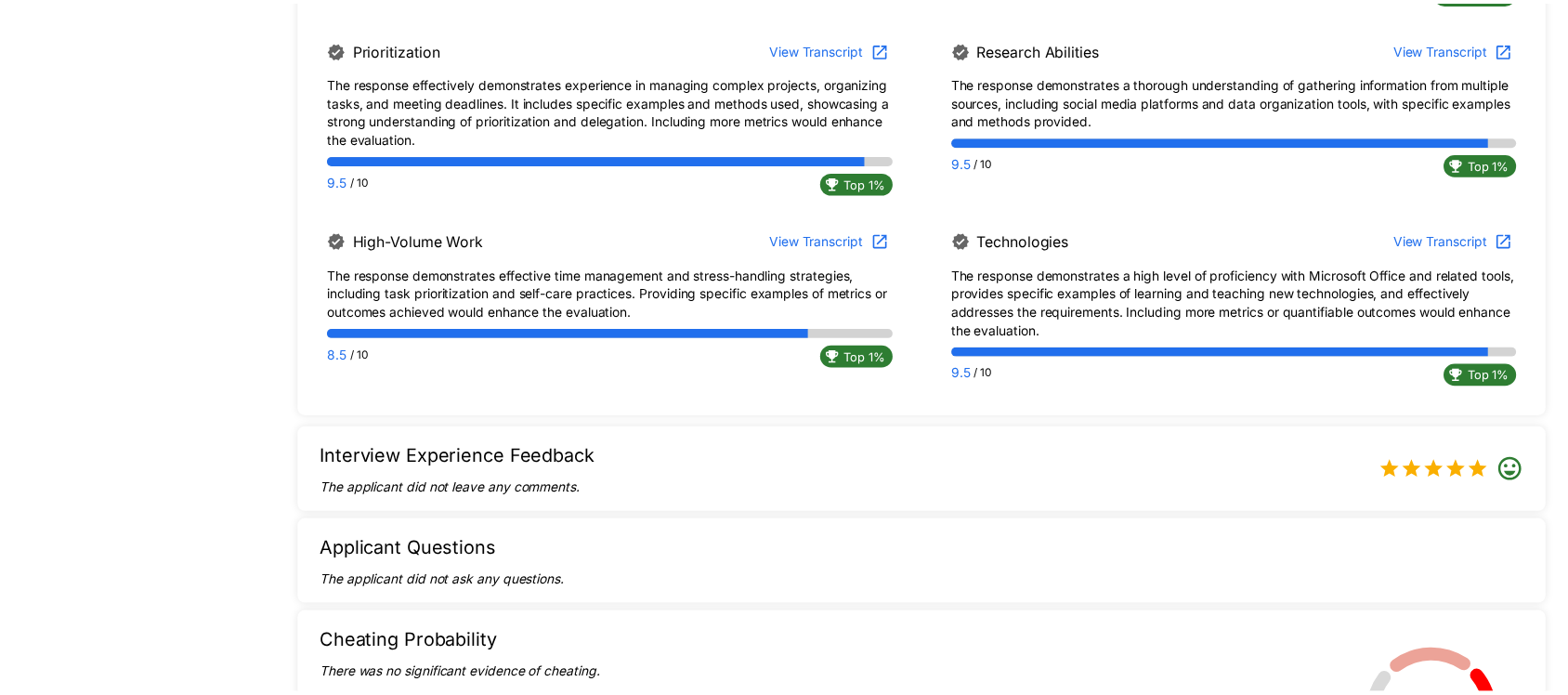 scroll, scrollTop: 1196, scrollLeft: 0, axis: vertical 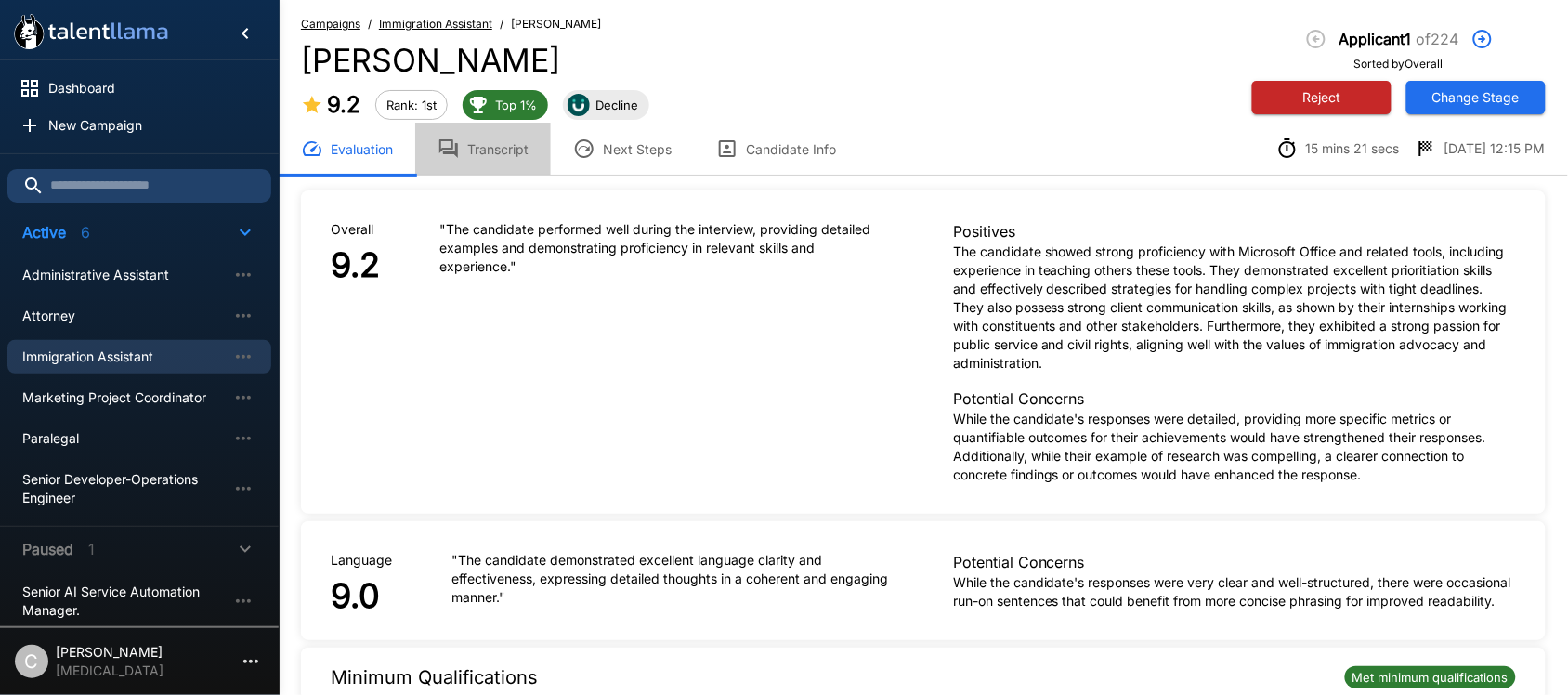 click on "Transcript" at bounding box center (483, 149) 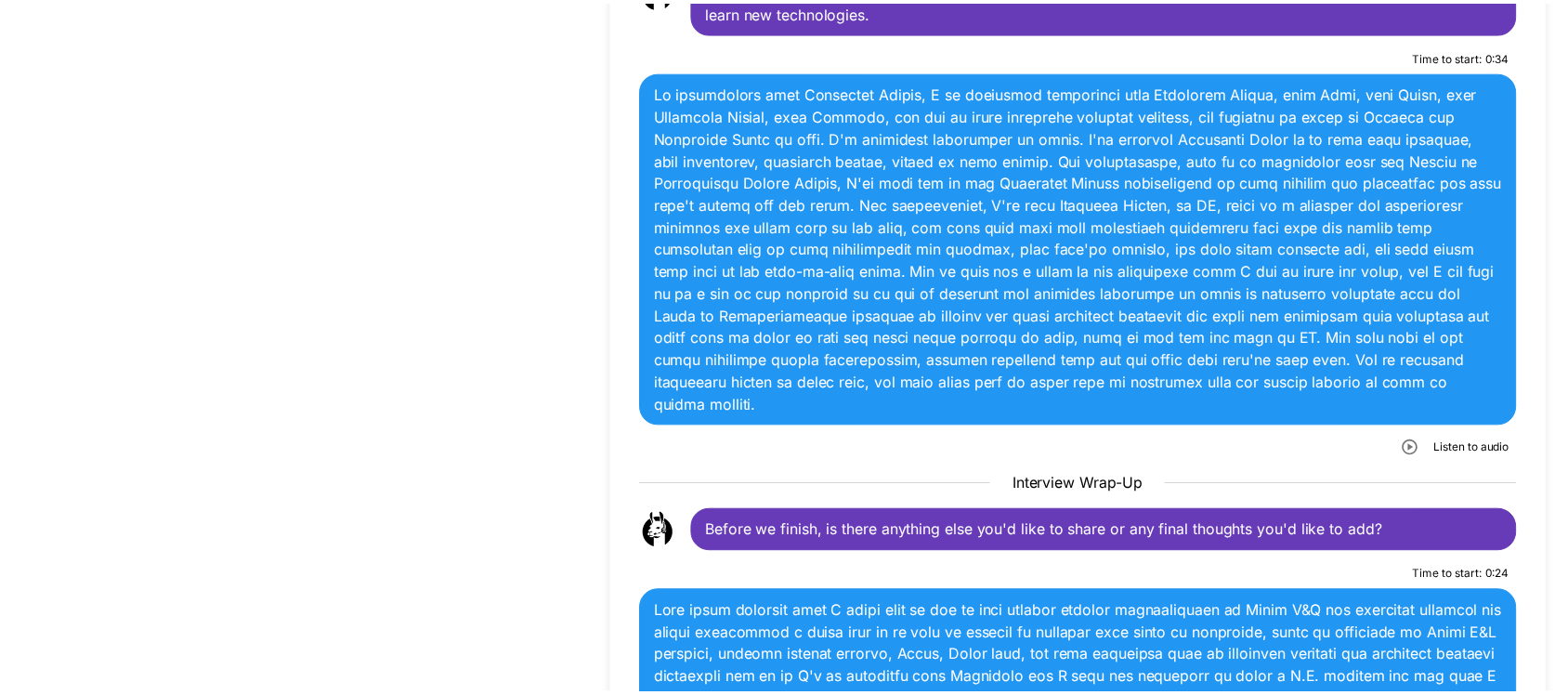 scroll, scrollTop: 3461, scrollLeft: 0, axis: vertical 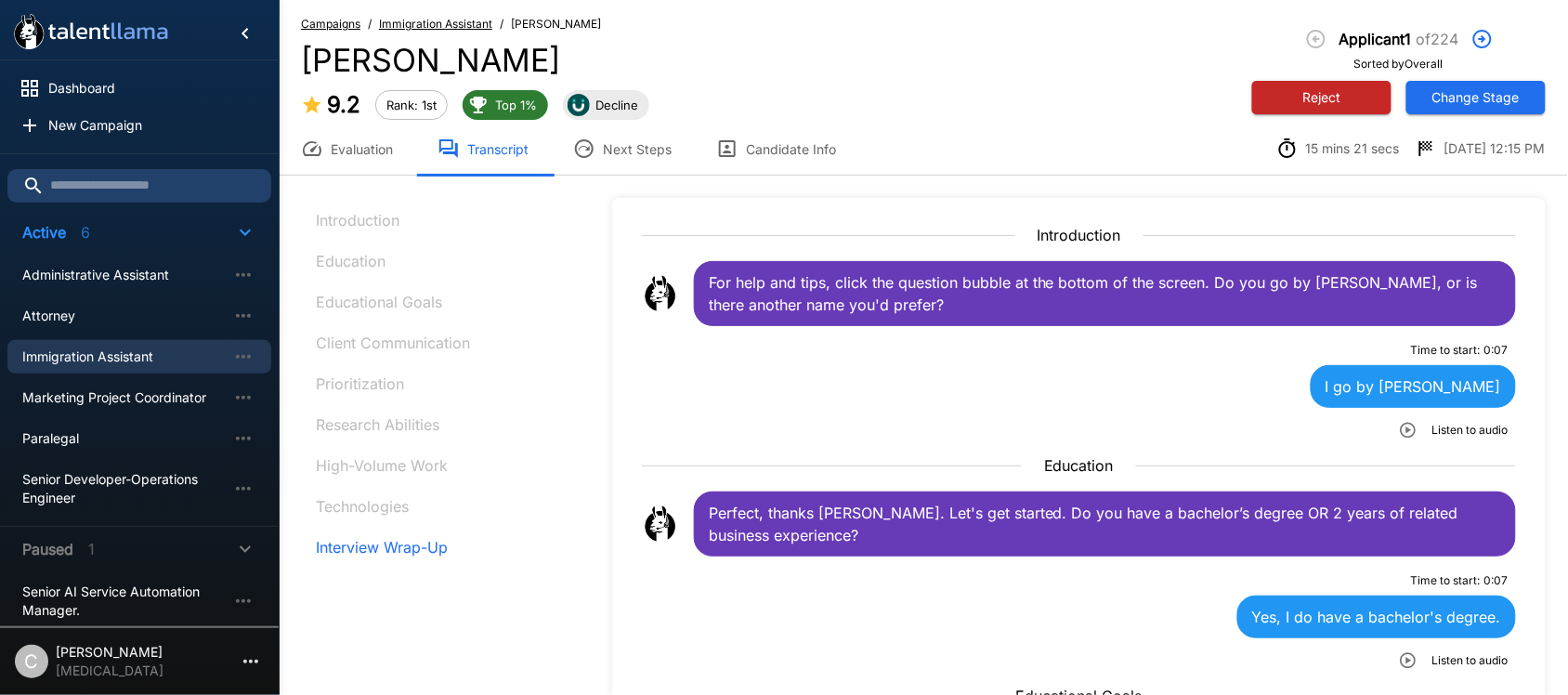 click on "Next Steps" at bounding box center [622, 149] 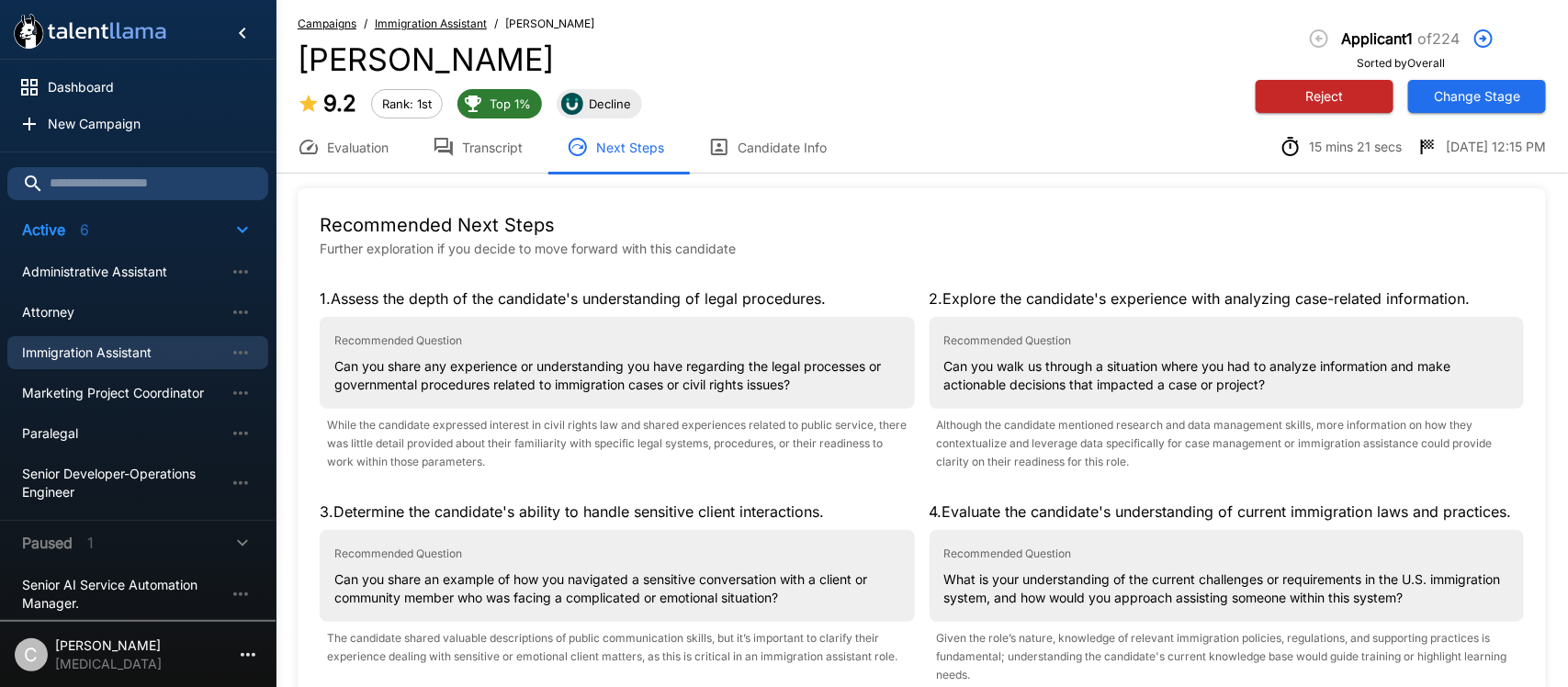 scroll, scrollTop: 308, scrollLeft: 0, axis: vertical 